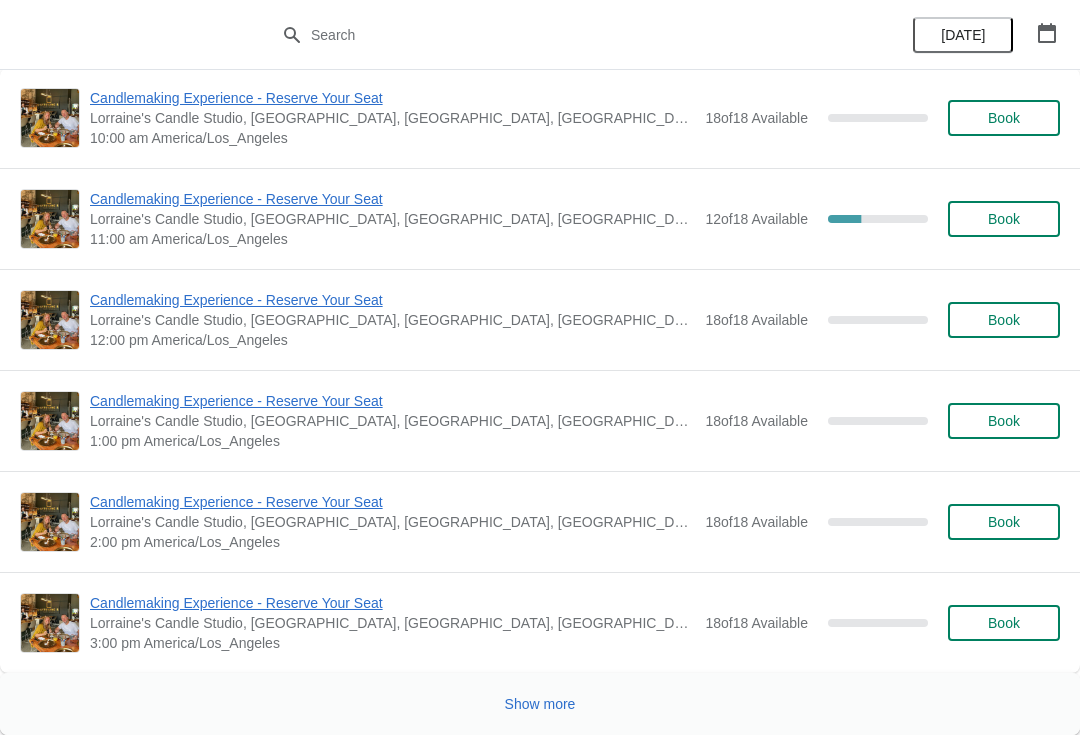 scroll, scrollTop: 7816, scrollLeft: 0, axis: vertical 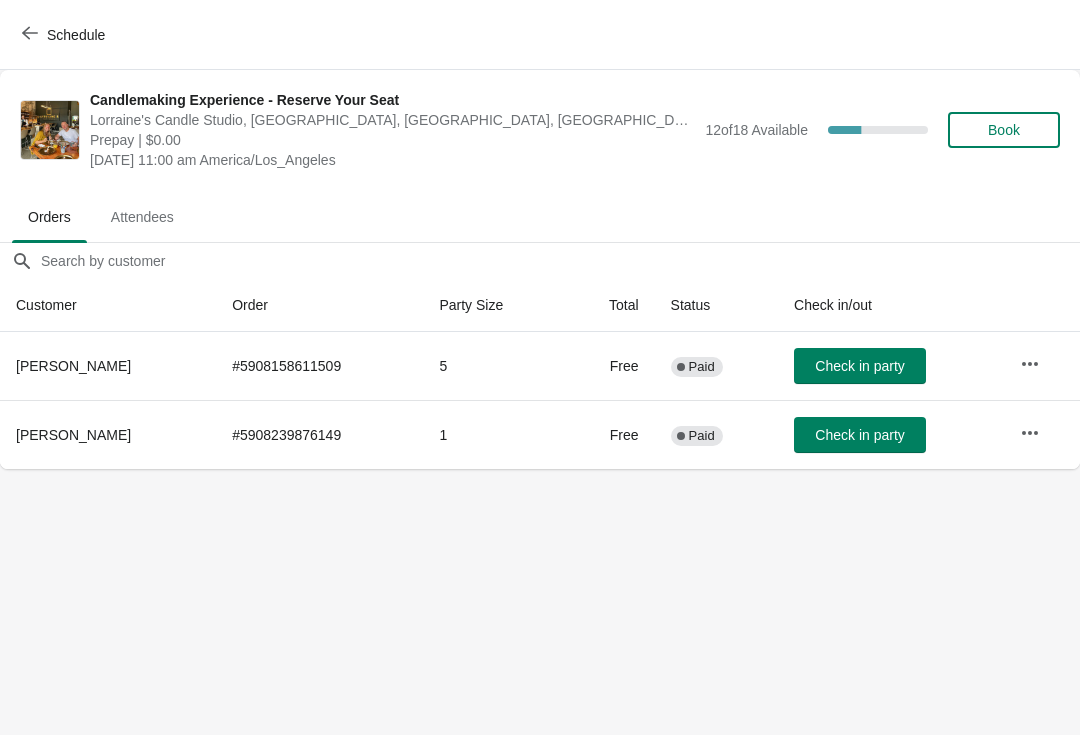 click at bounding box center [1030, 364] 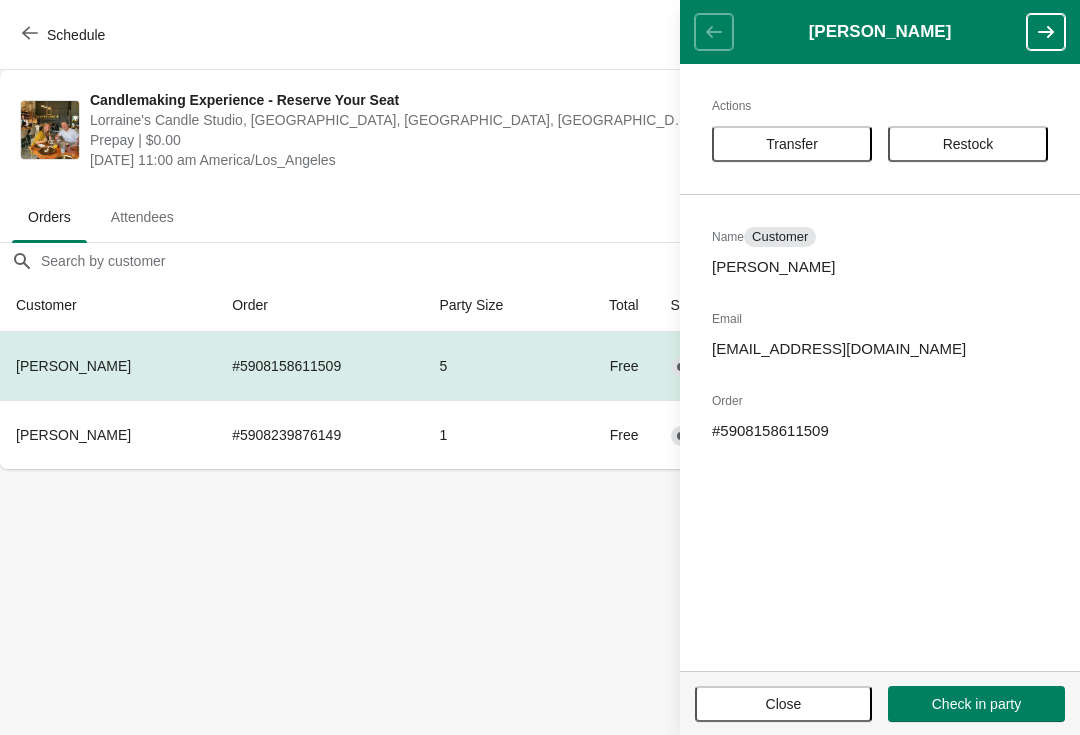 click on "Transfer" at bounding box center [792, 144] 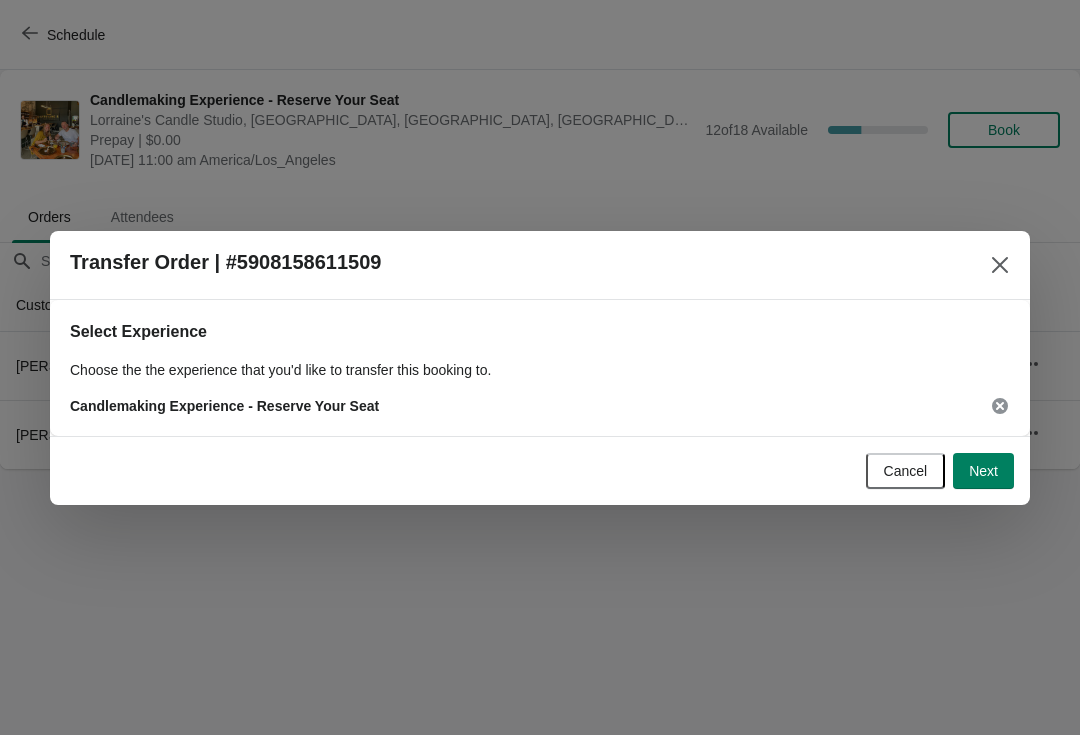 click on "Next" at bounding box center (983, 471) 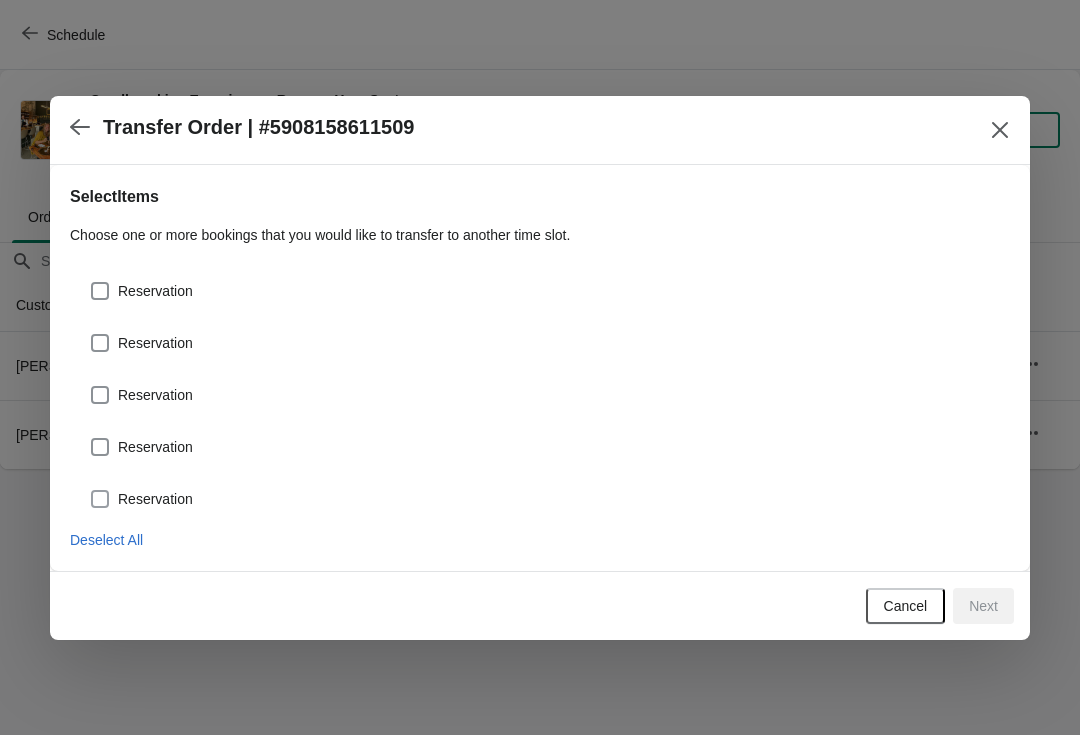 click at bounding box center [100, 499] 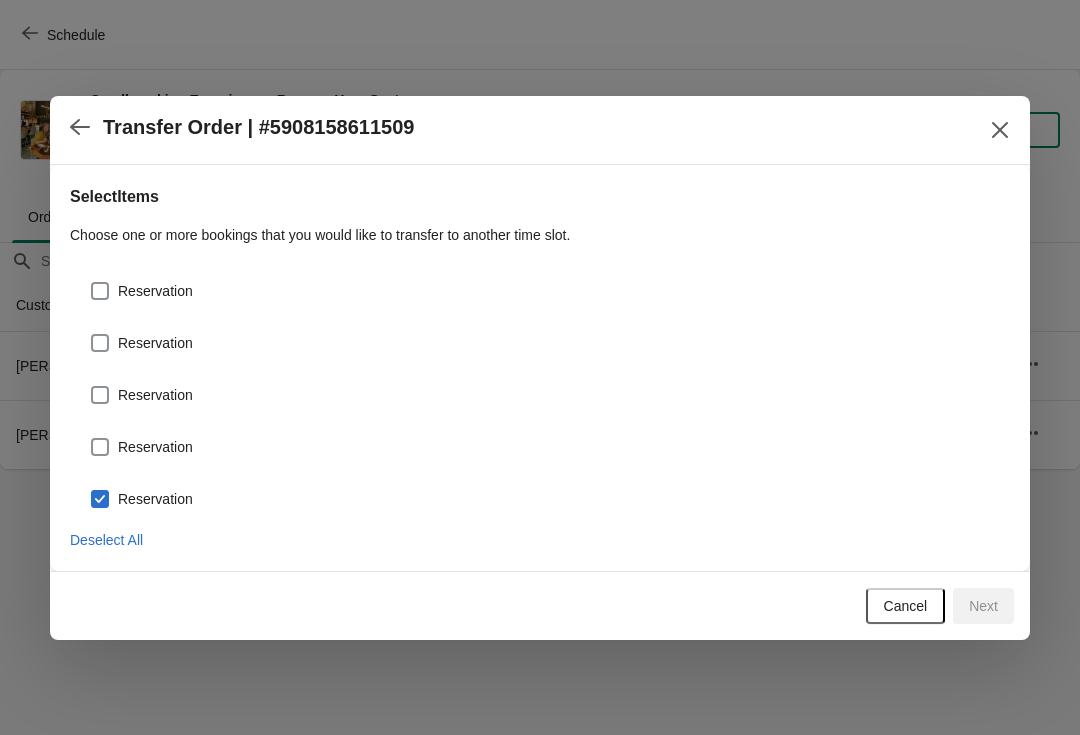 checkbox on "true" 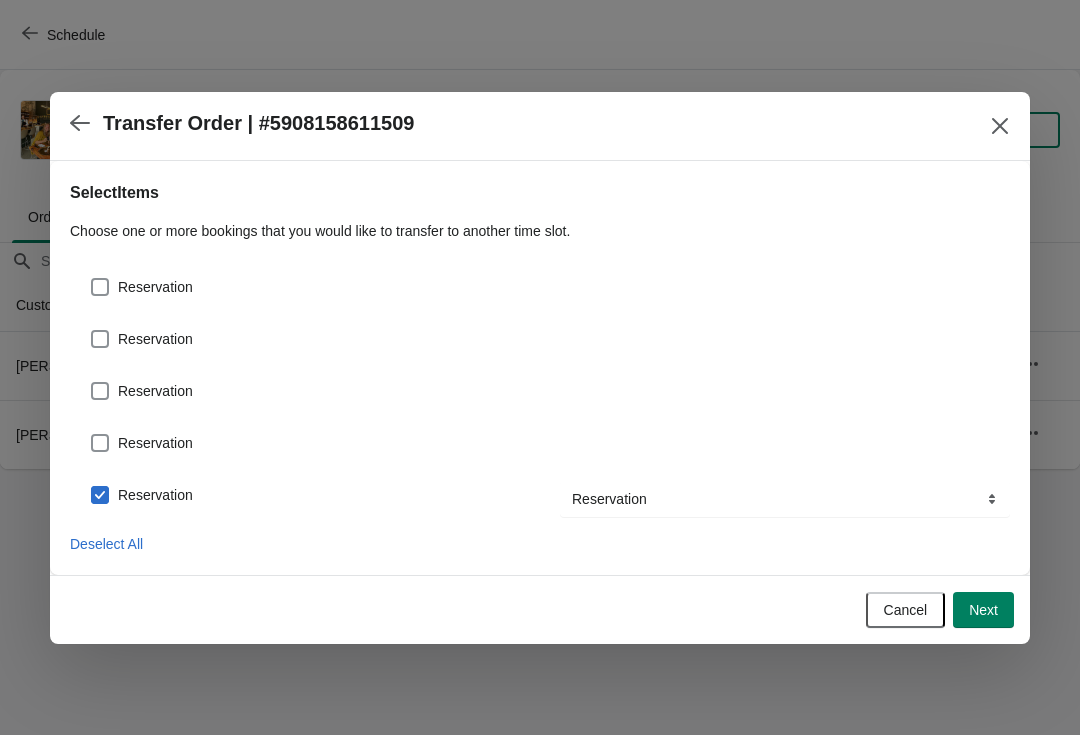 click at bounding box center [100, 443] 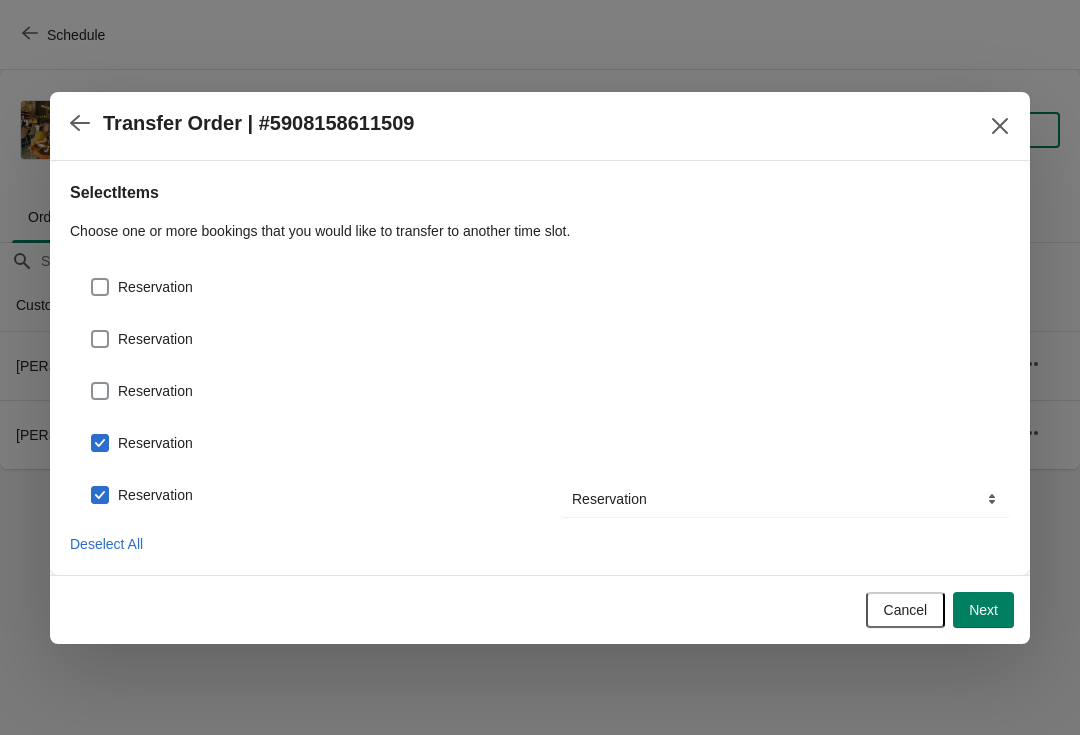 checkbox on "true" 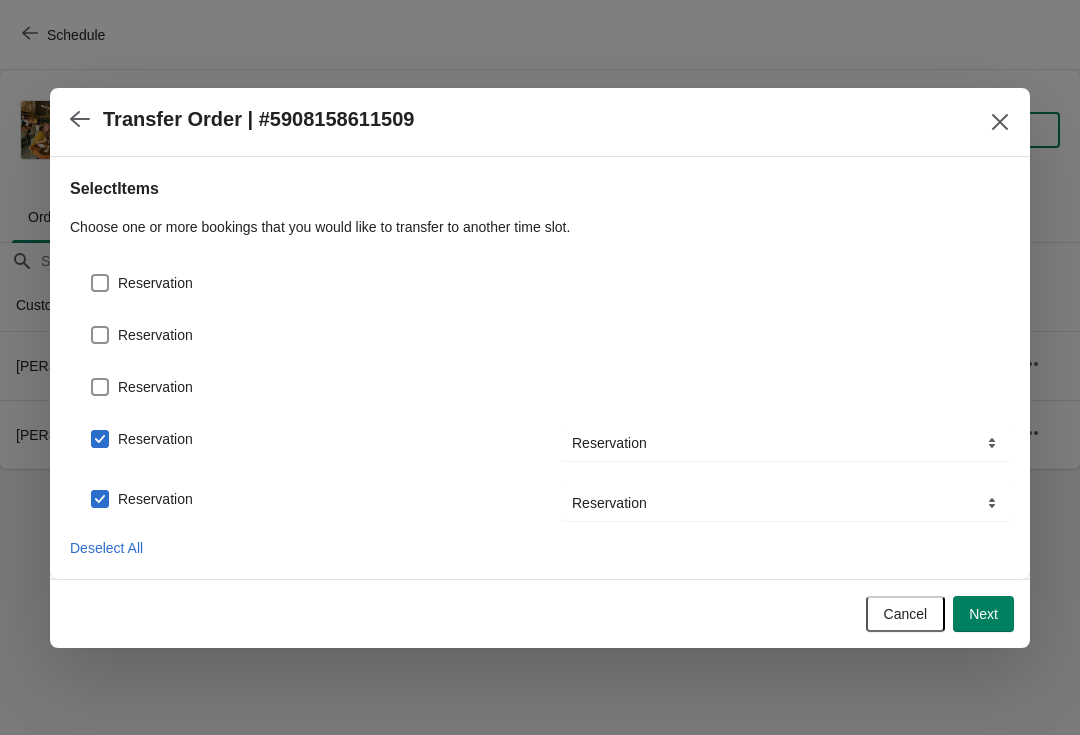 click on "Reservation" at bounding box center (141, 387) 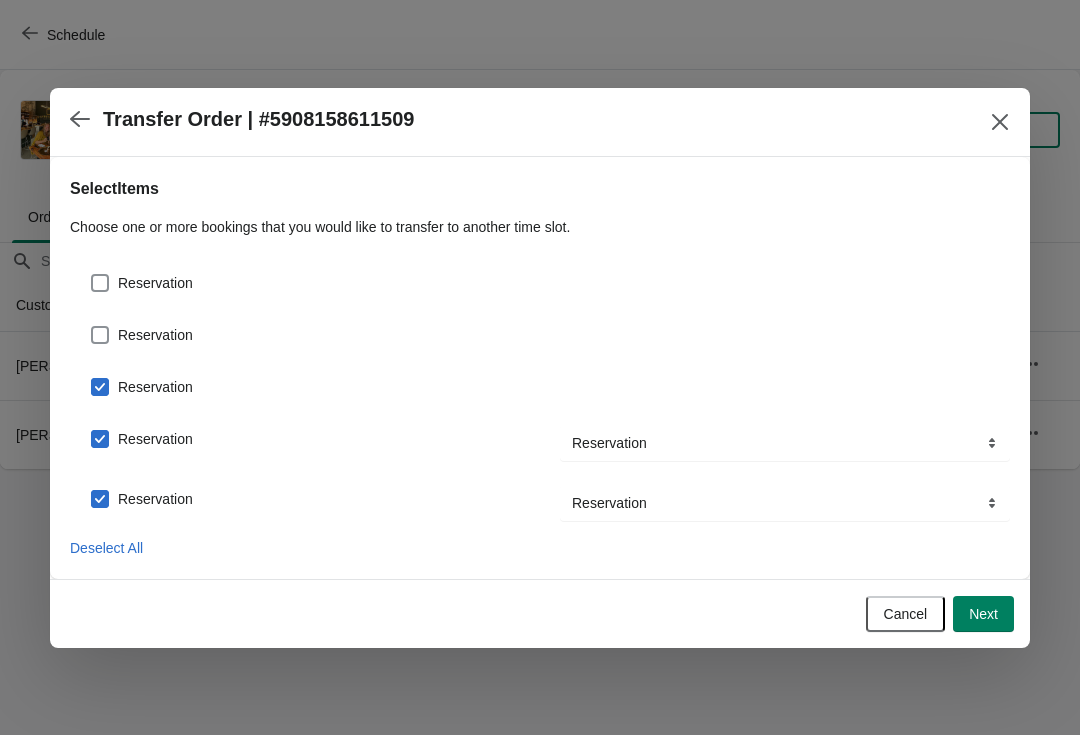 checkbox on "true" 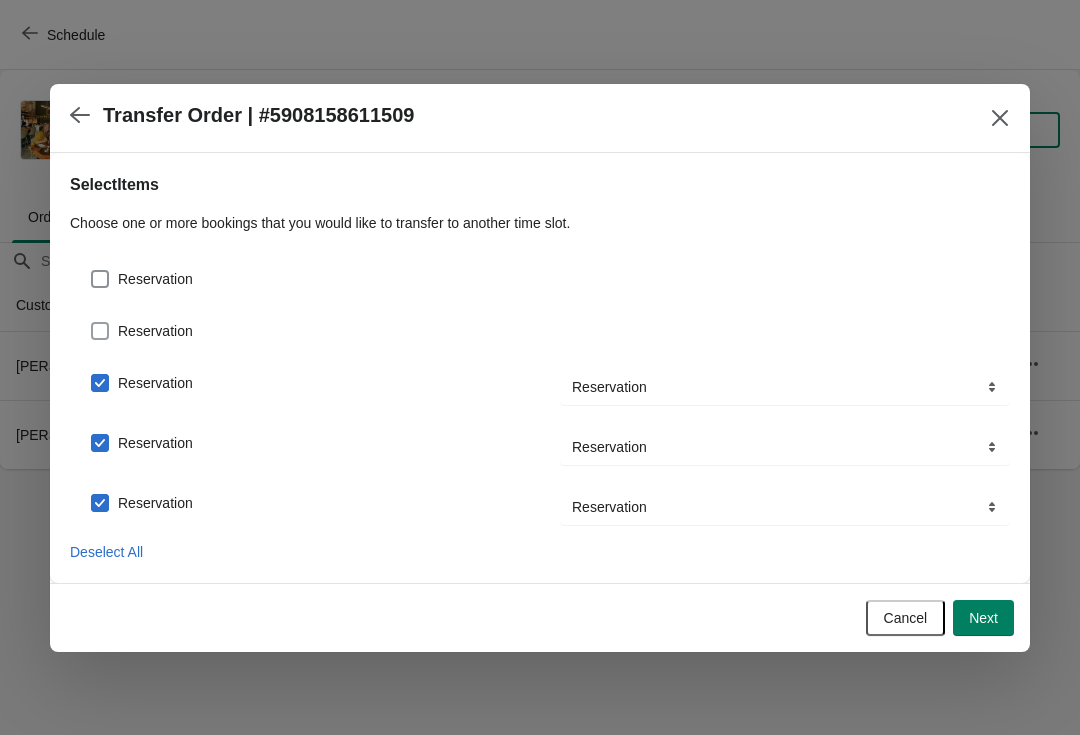 click on "Reservation" at bounding box center [141, 331] 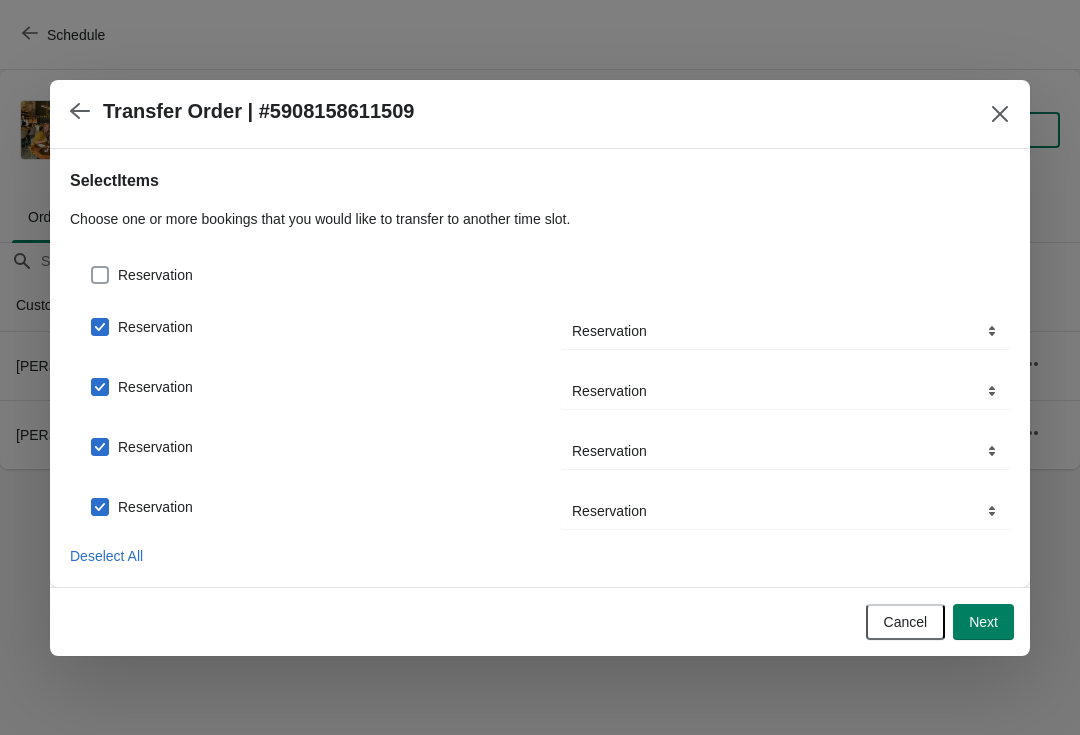 click on "Reservation" at bounding box center [141, 275] 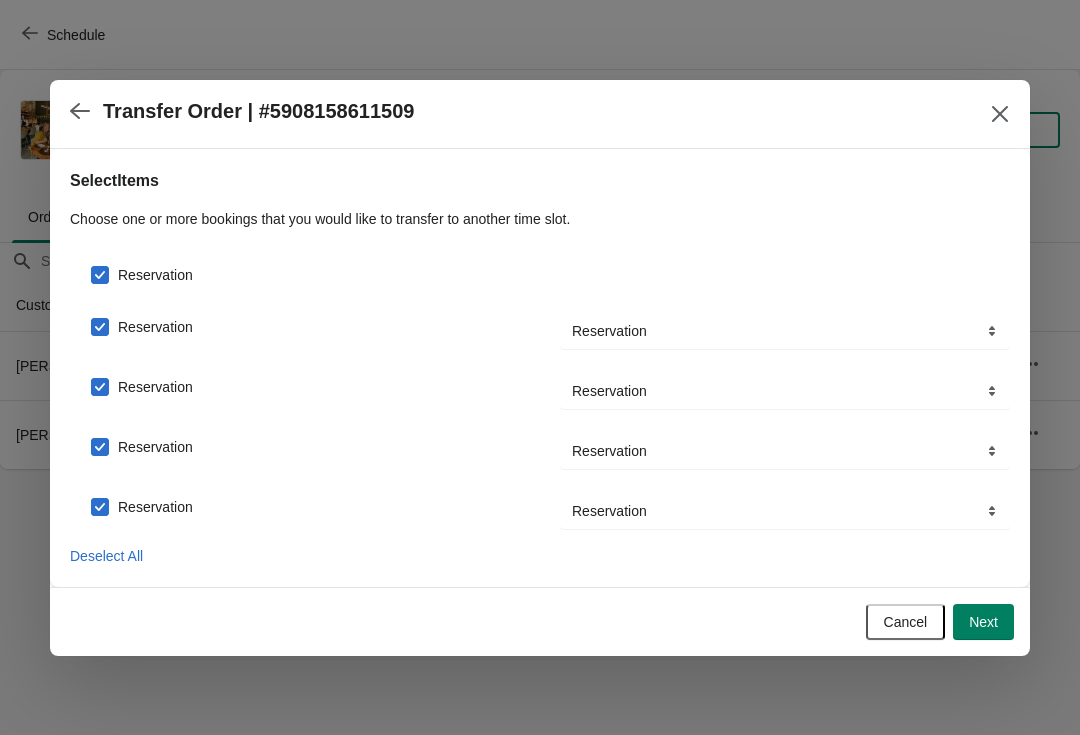 checkbox on "true" 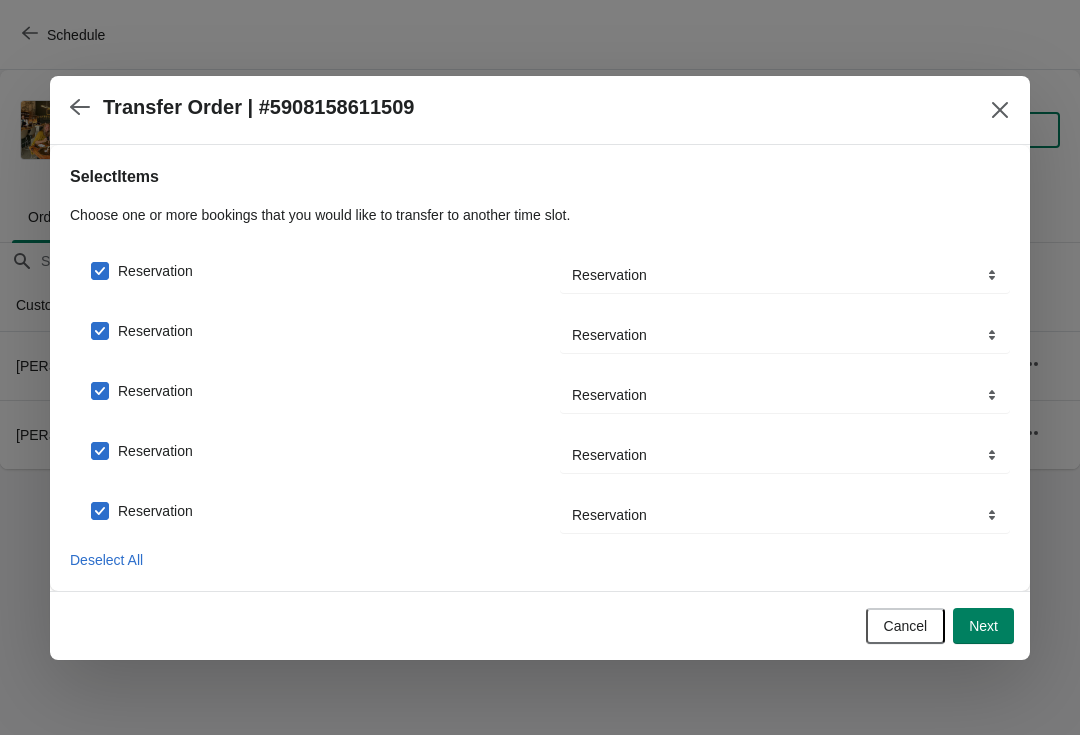 click on "Next" at bounding box center (983, 626) 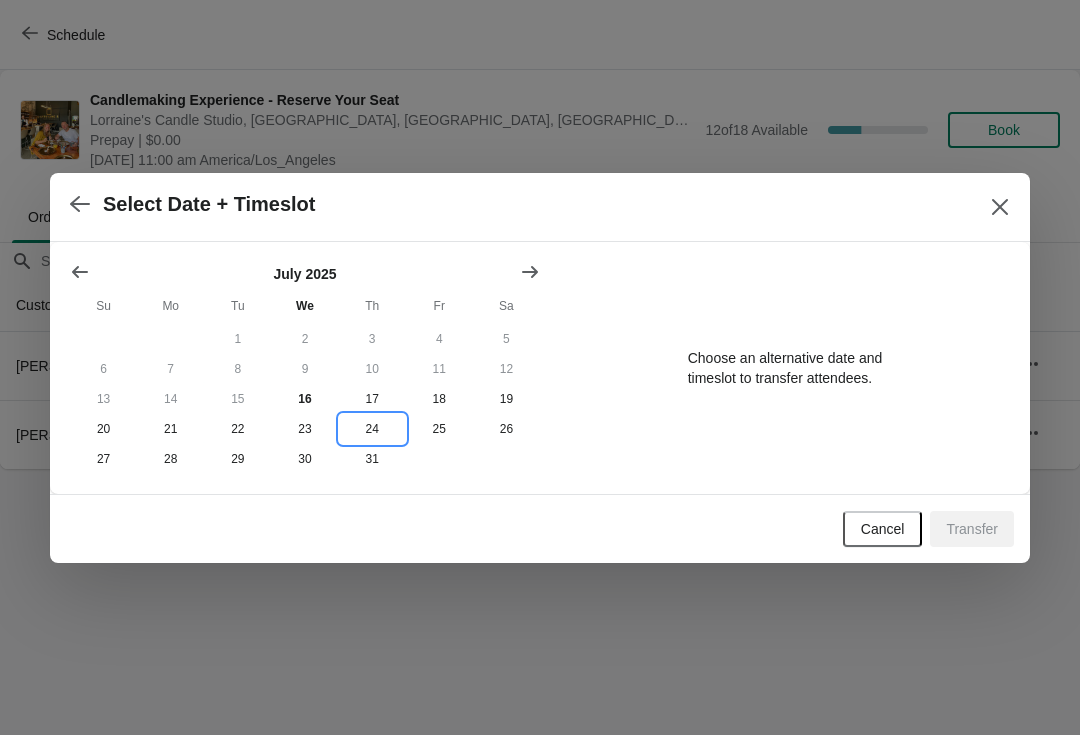 click on "24" at bounding box center (372, 429) 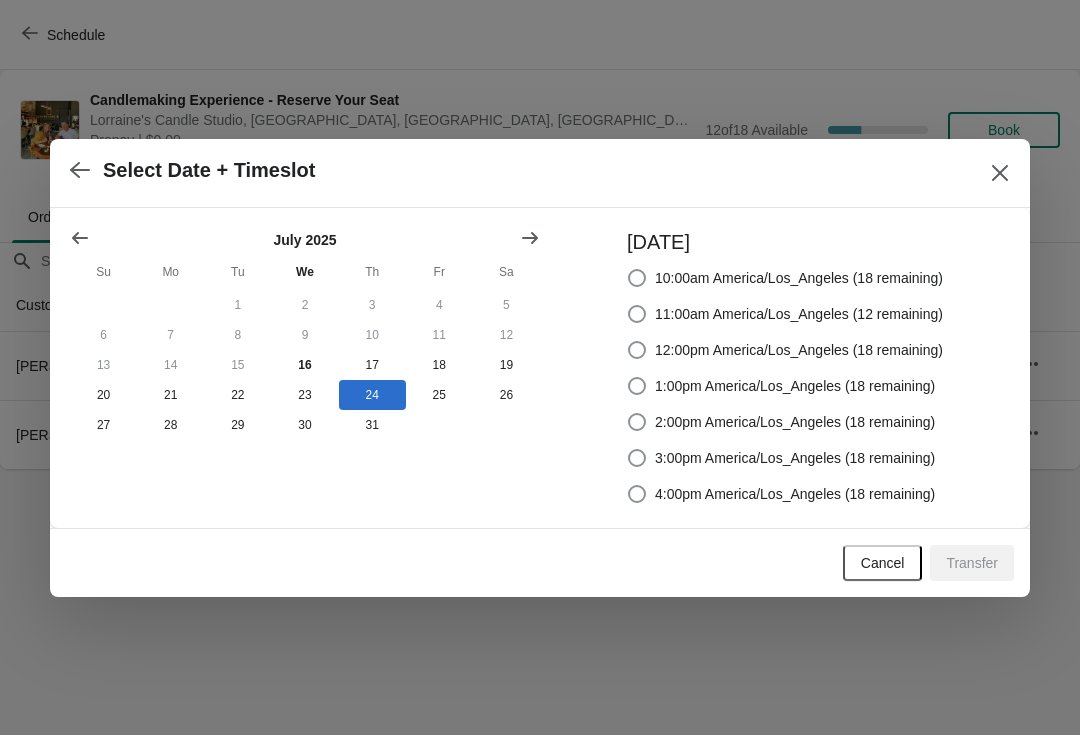 click on "11:00am America/Los_Angeles (12 remaining)" at bounding box center (785, 314) 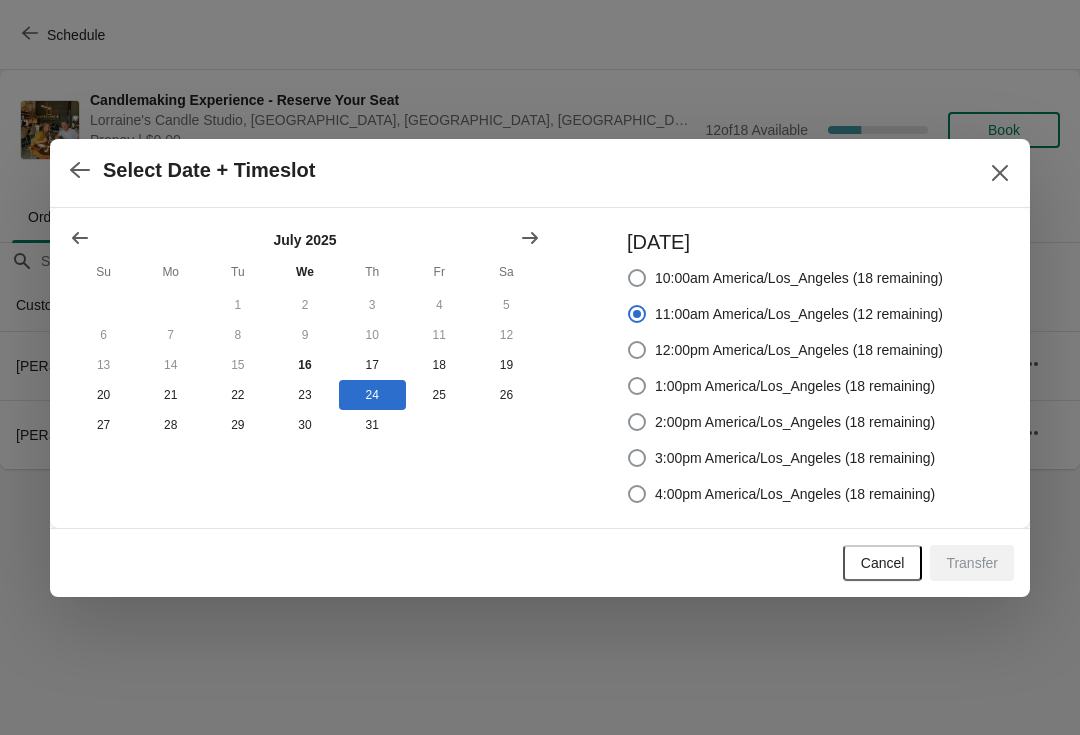 radio on "true" 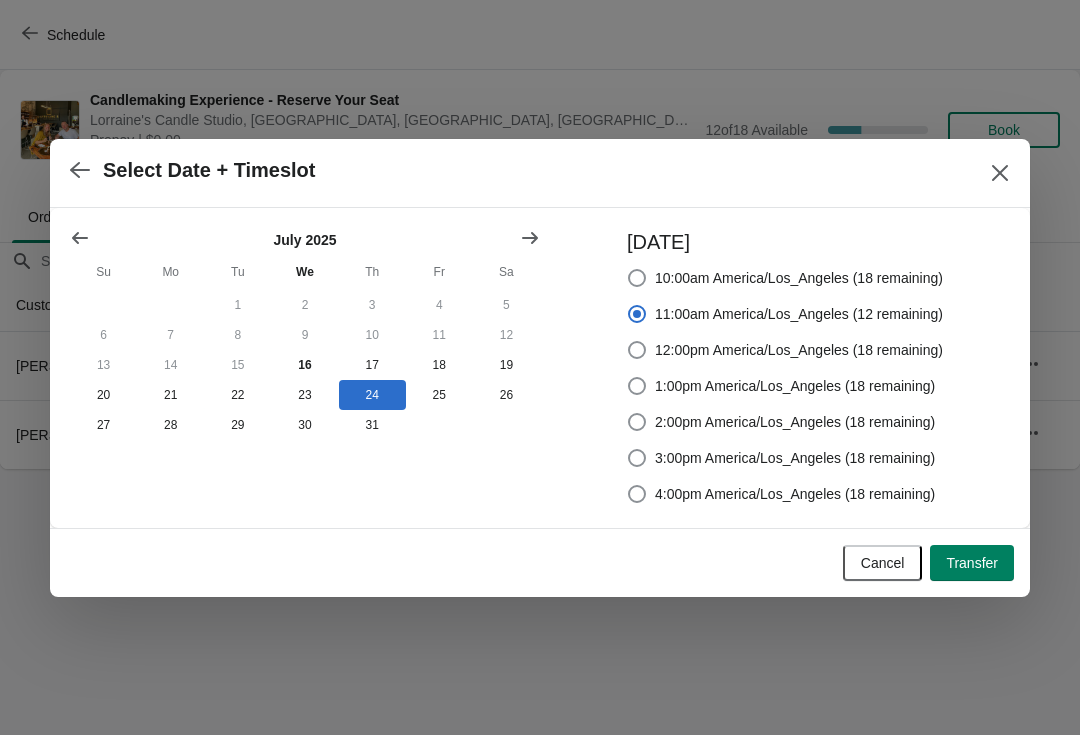 click on "Transfer" at bounding box center [972, 563] 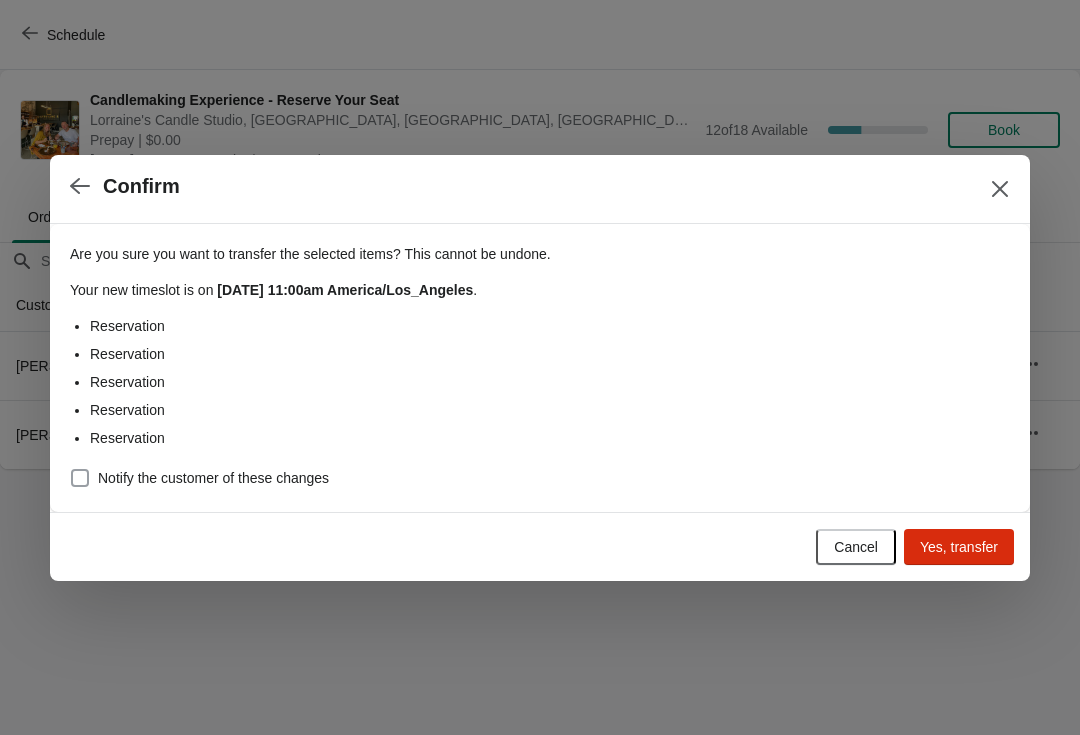 click at bounding box center (80, 478) 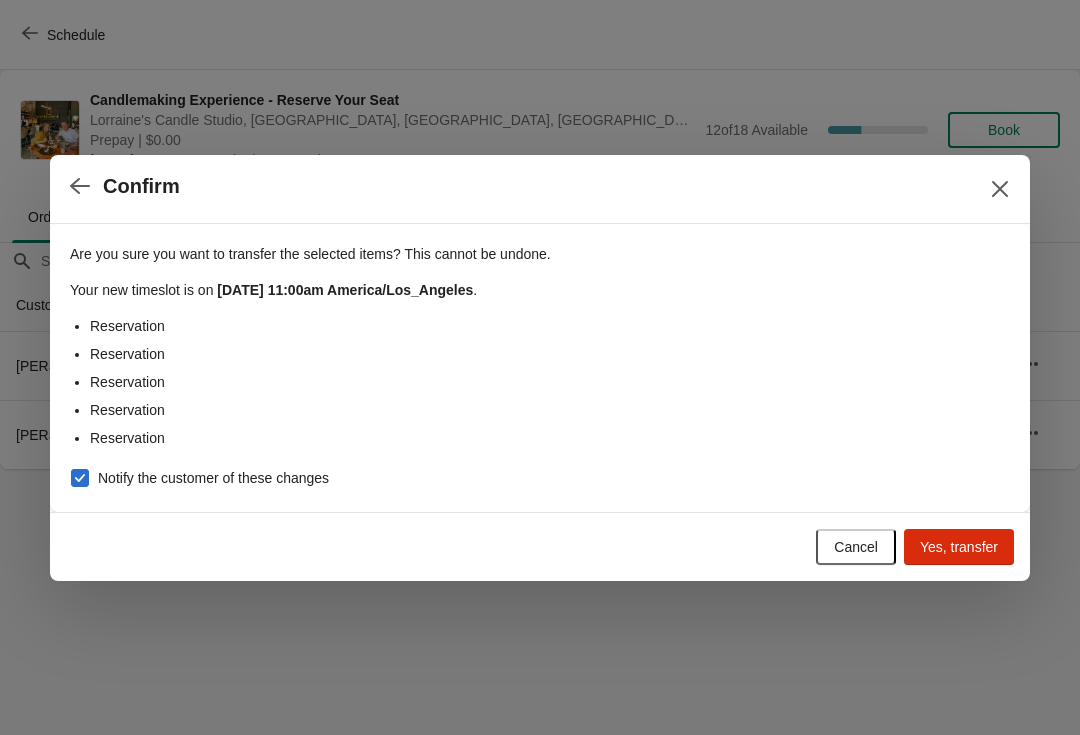 checkbox on "true" 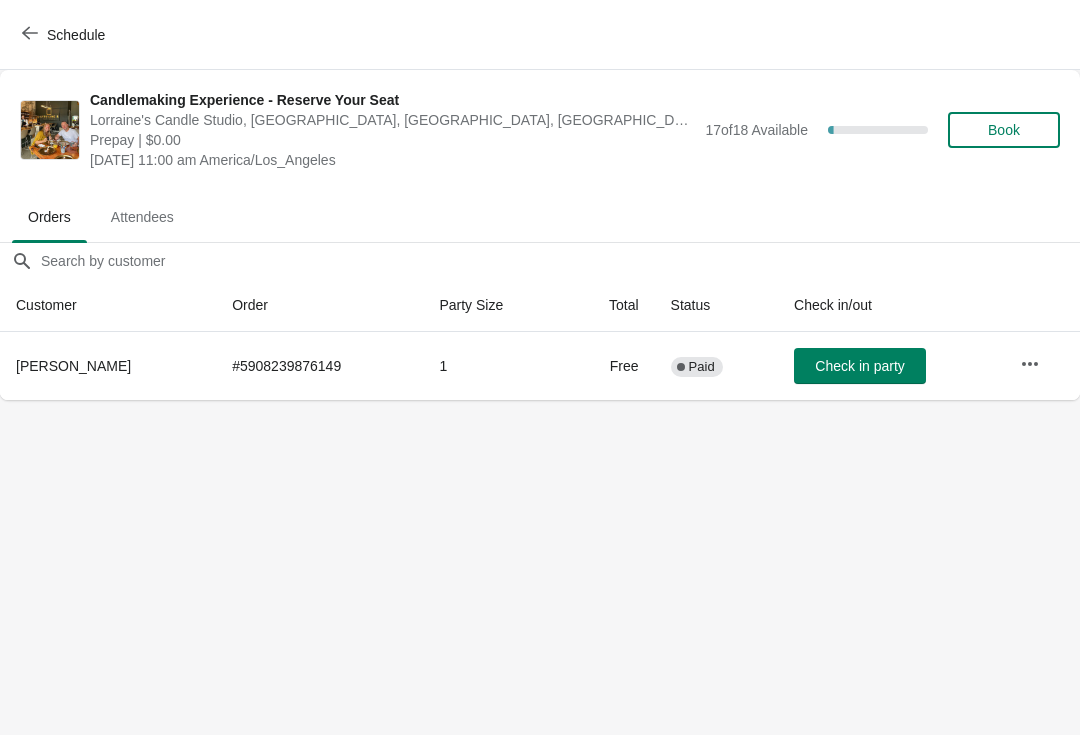 click 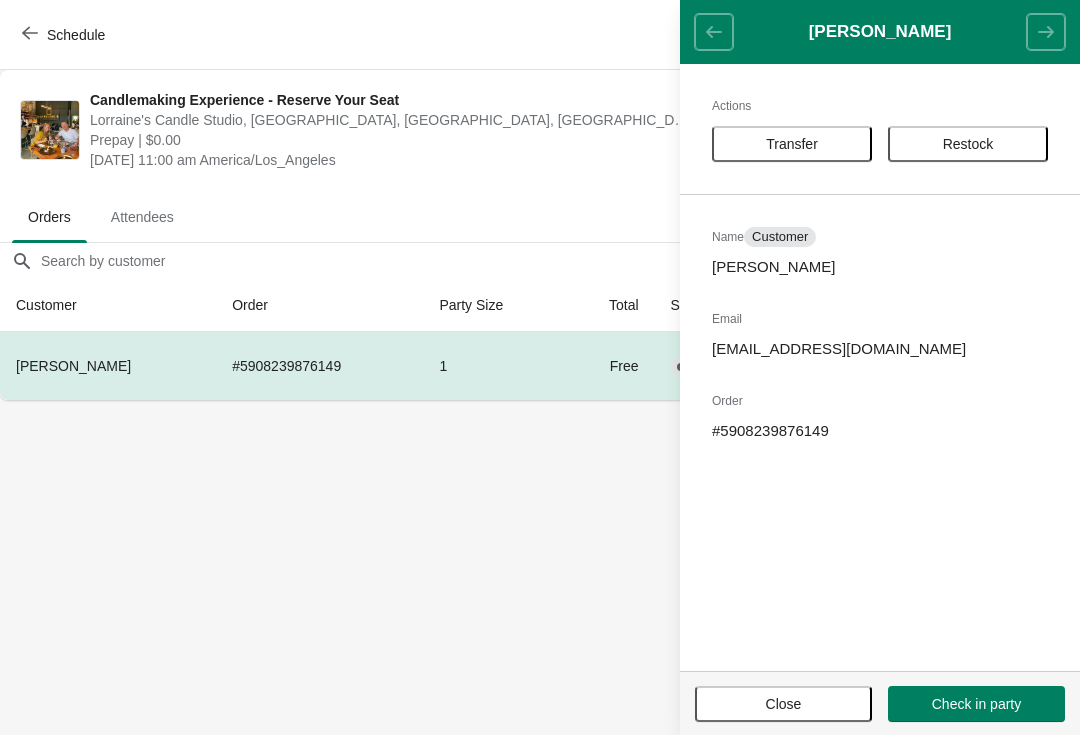 click on "Transfer" at bounding box center (792, 144) 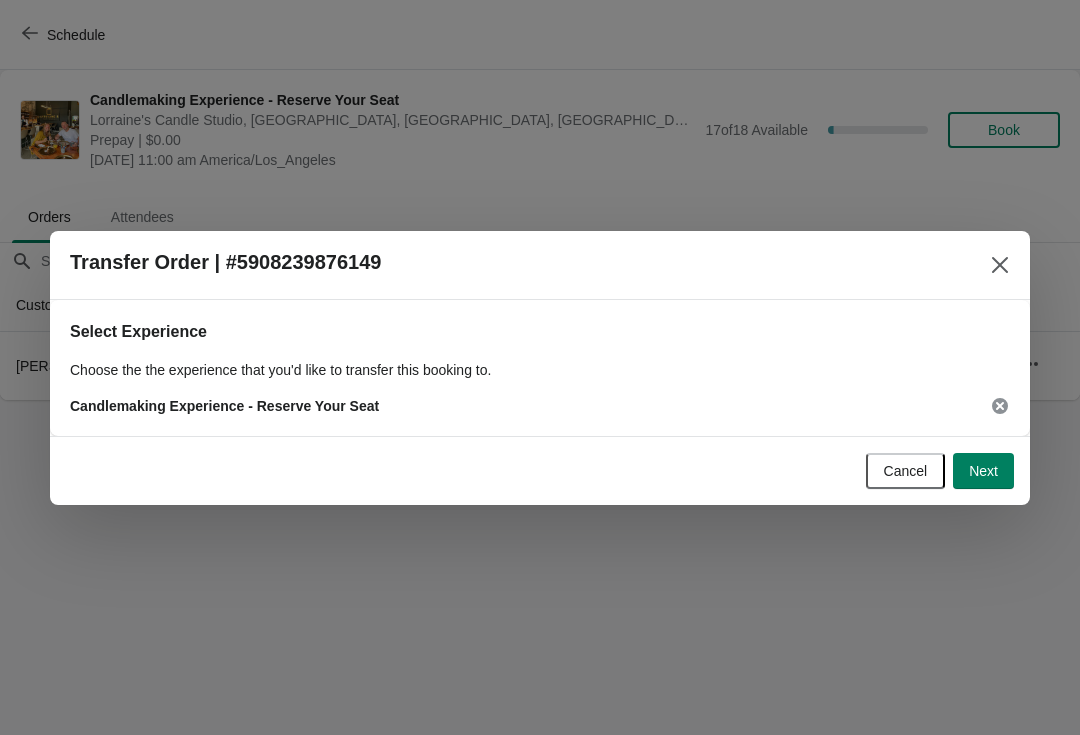 click on "Next" at bounding box center [983, 471] 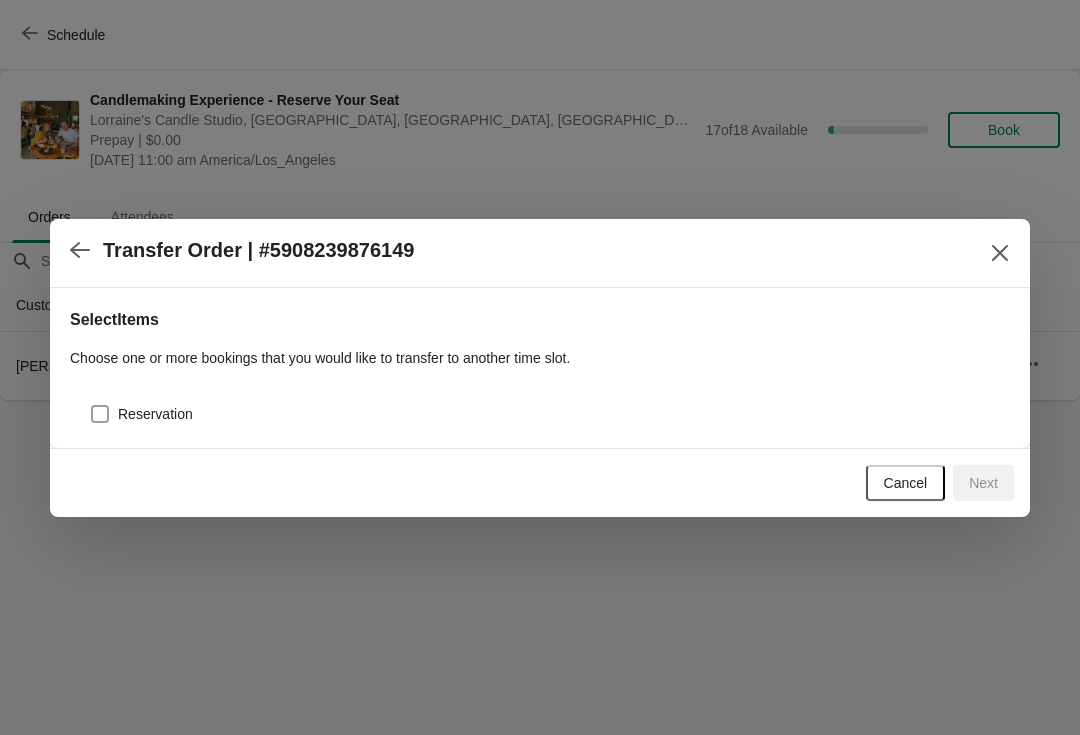 click at bounding box center [100, 414] 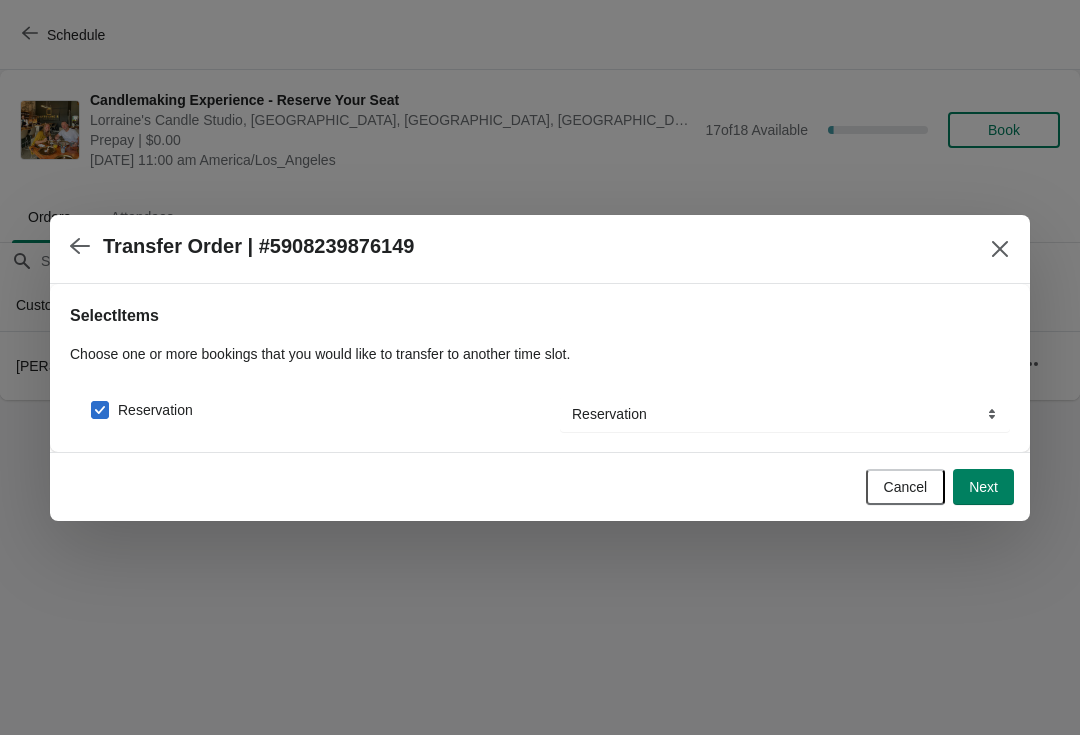 click on "Next" at bounding box center (983, 487) 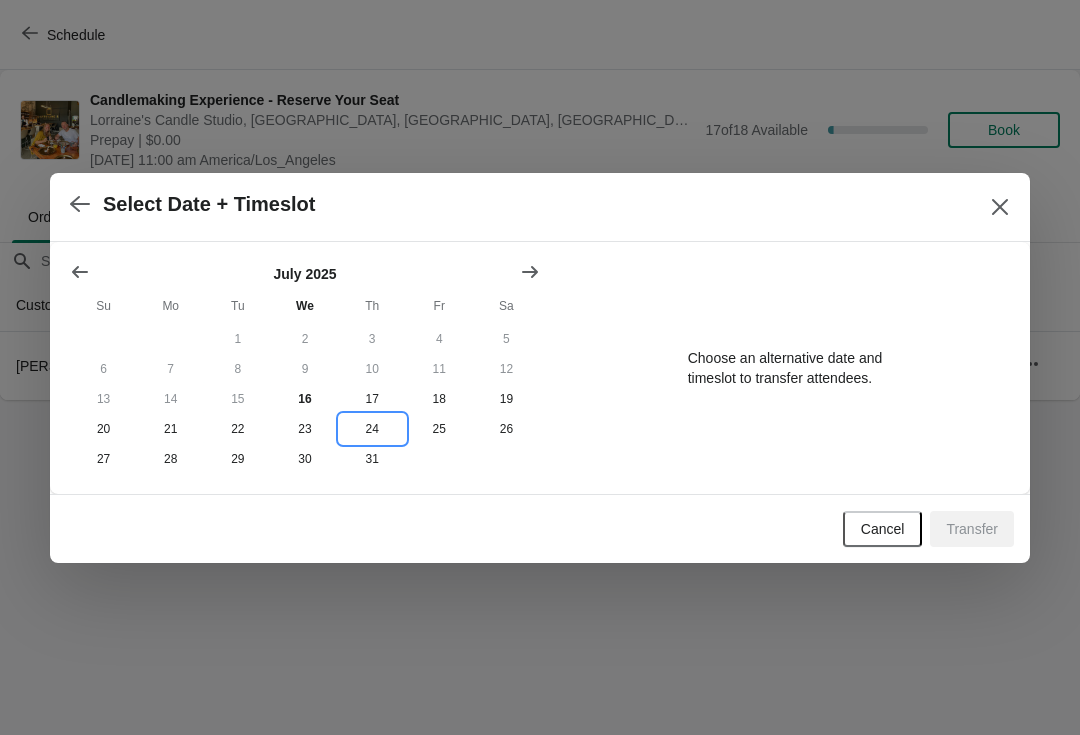 click on "24" at bounding box center (372, 429) 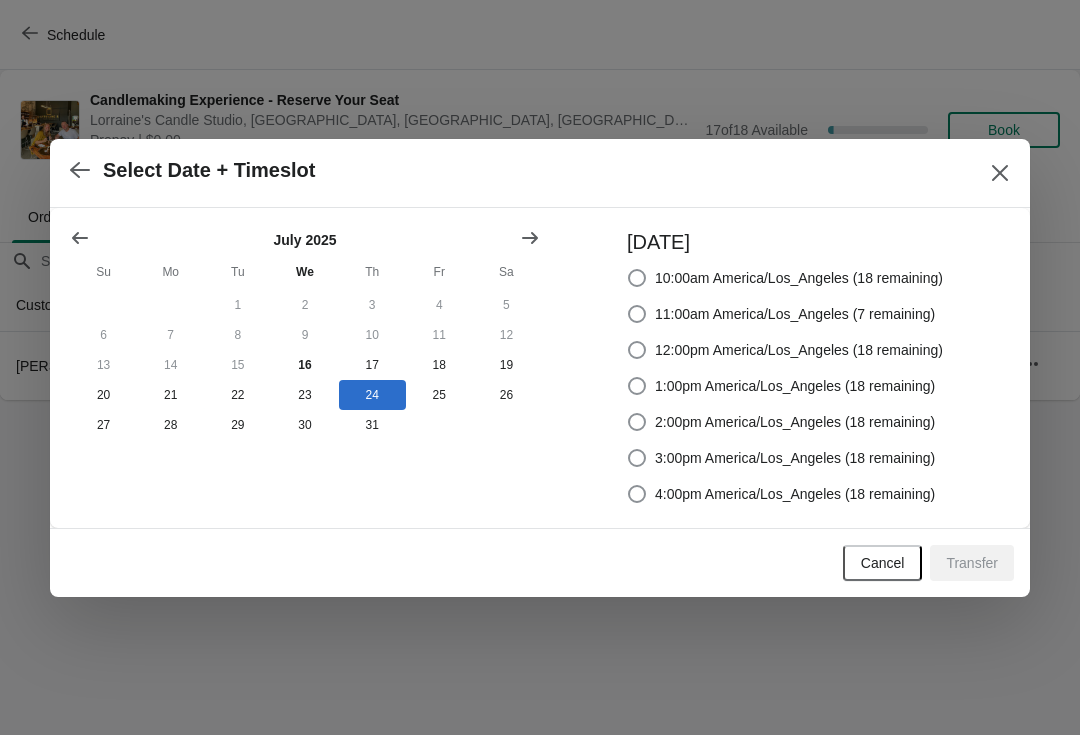 click at bounding box center (637, 314) 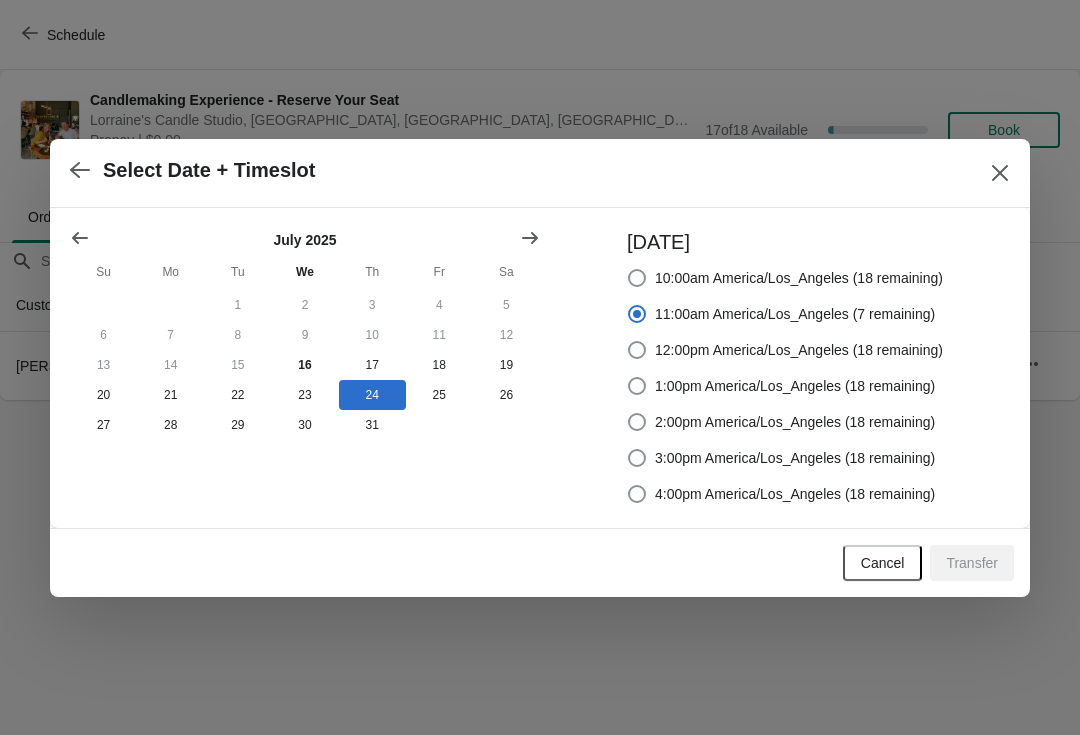 radio on "true" 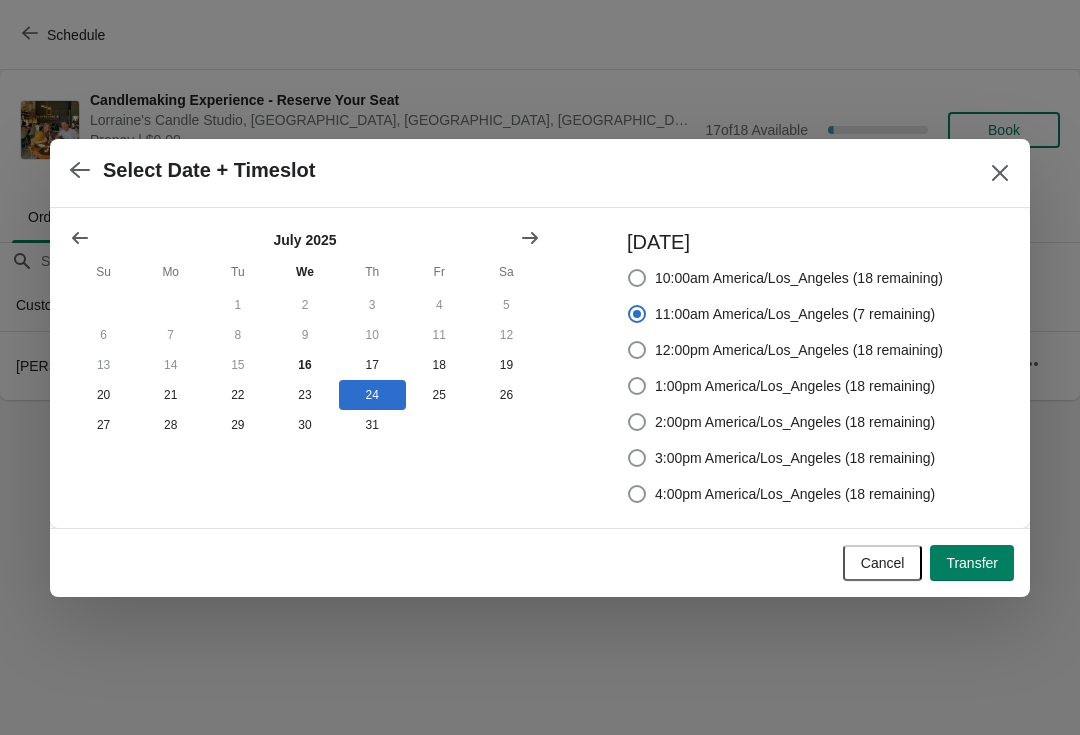 click on "Transfer" at bounding box center (972, 563) 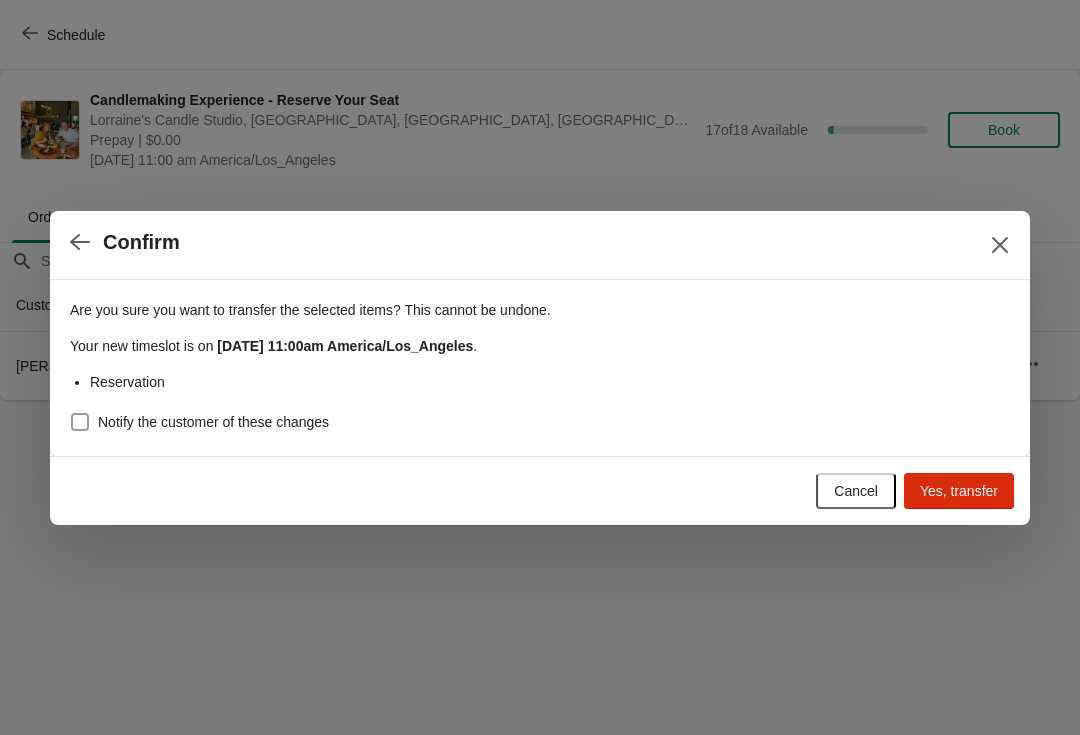 click at bounding box center [80, 422] 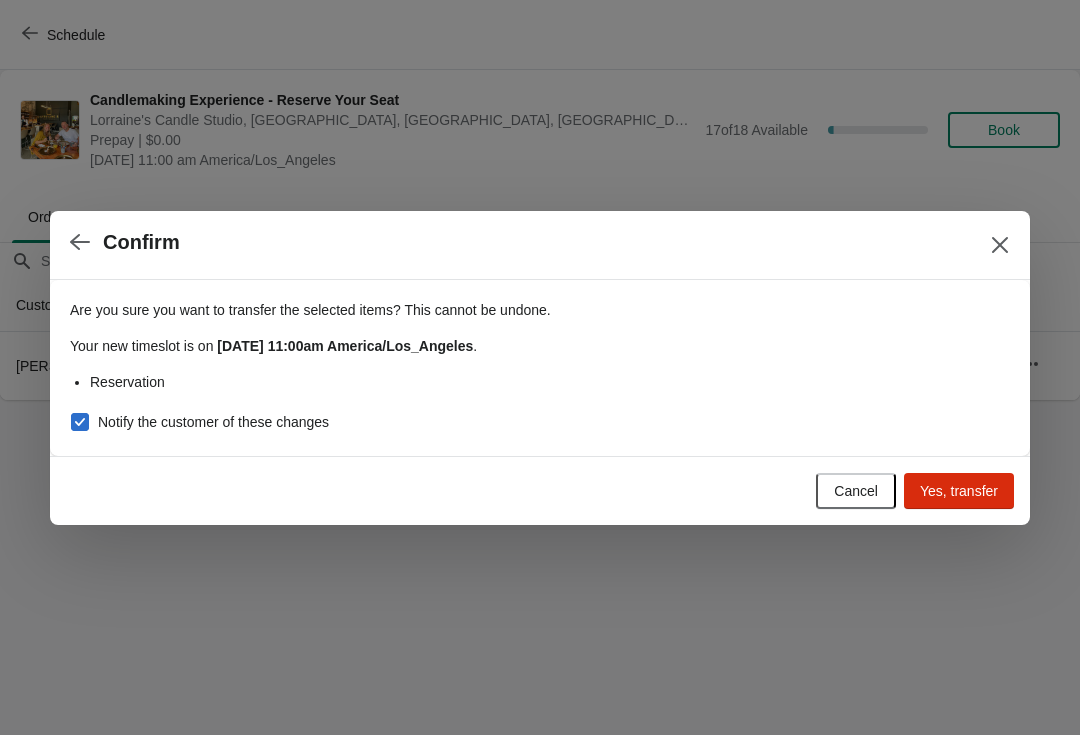 checkbox on "true" 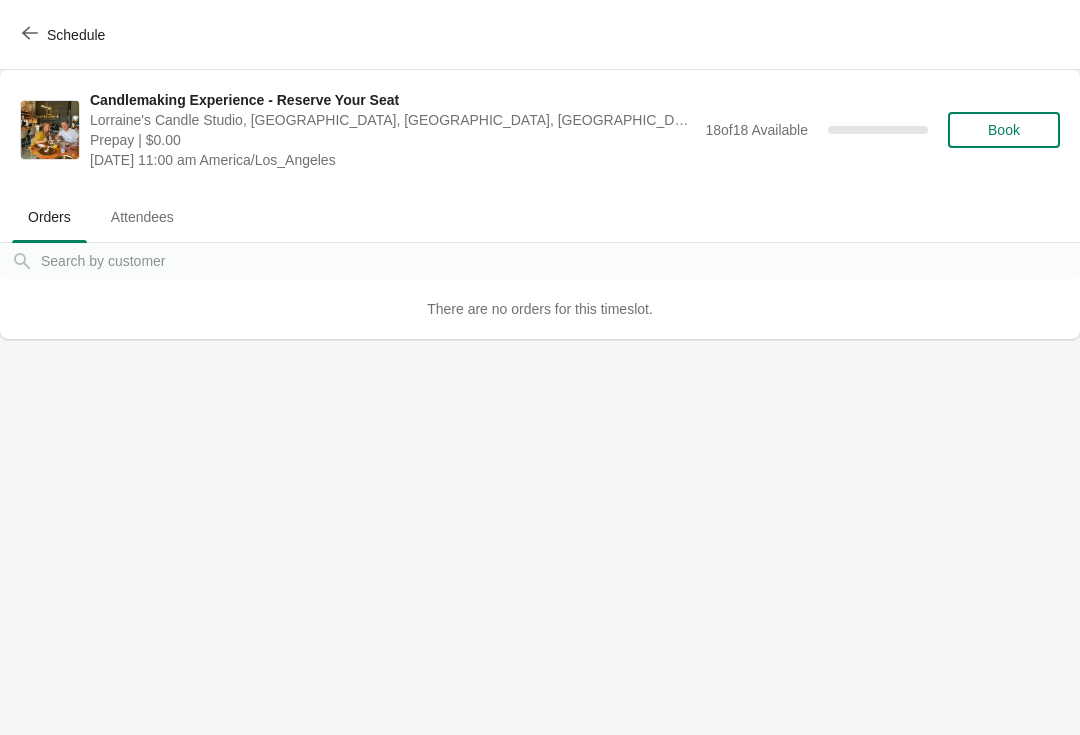 click on "Schedule" at bounding box center (76, 35) 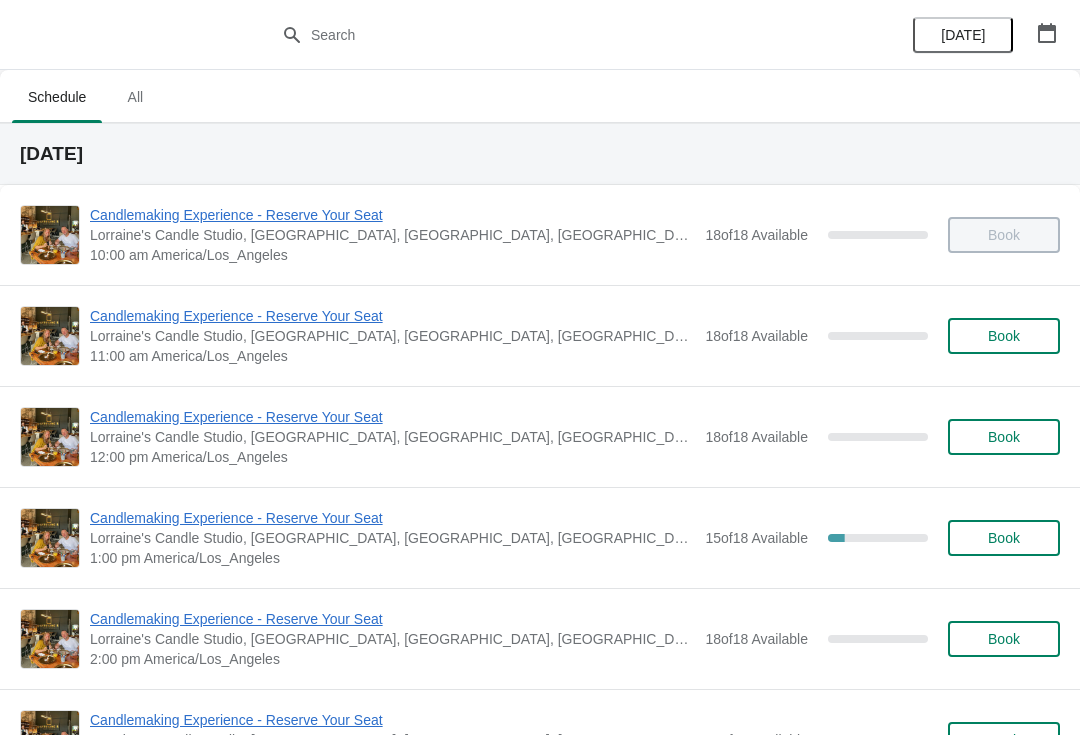 click 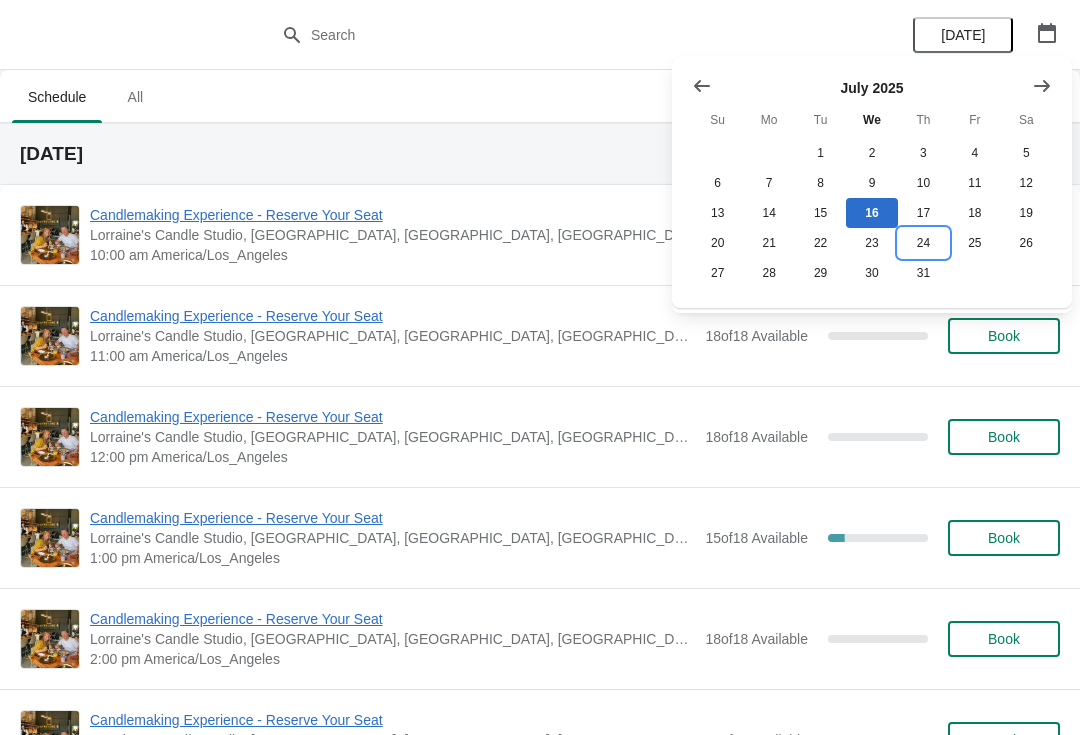 click on "24" at bounding box center [923, 243] 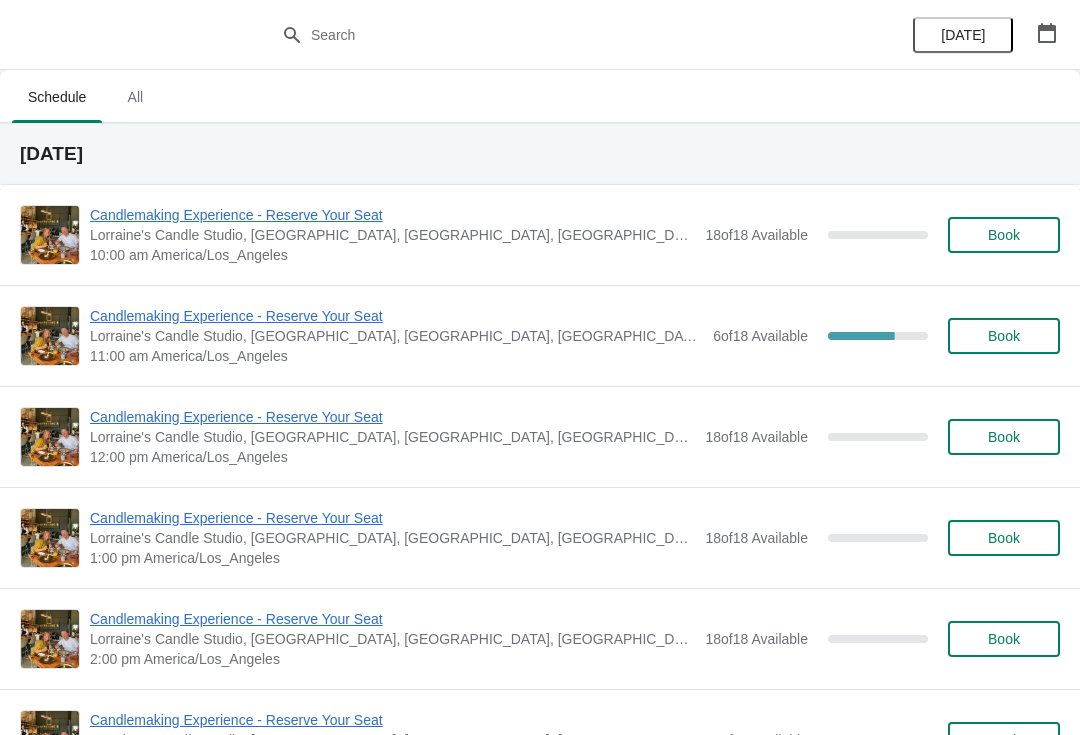 click on "Candlemaking Experience - Reserve Your Seat" at bounding box center (396, 316) 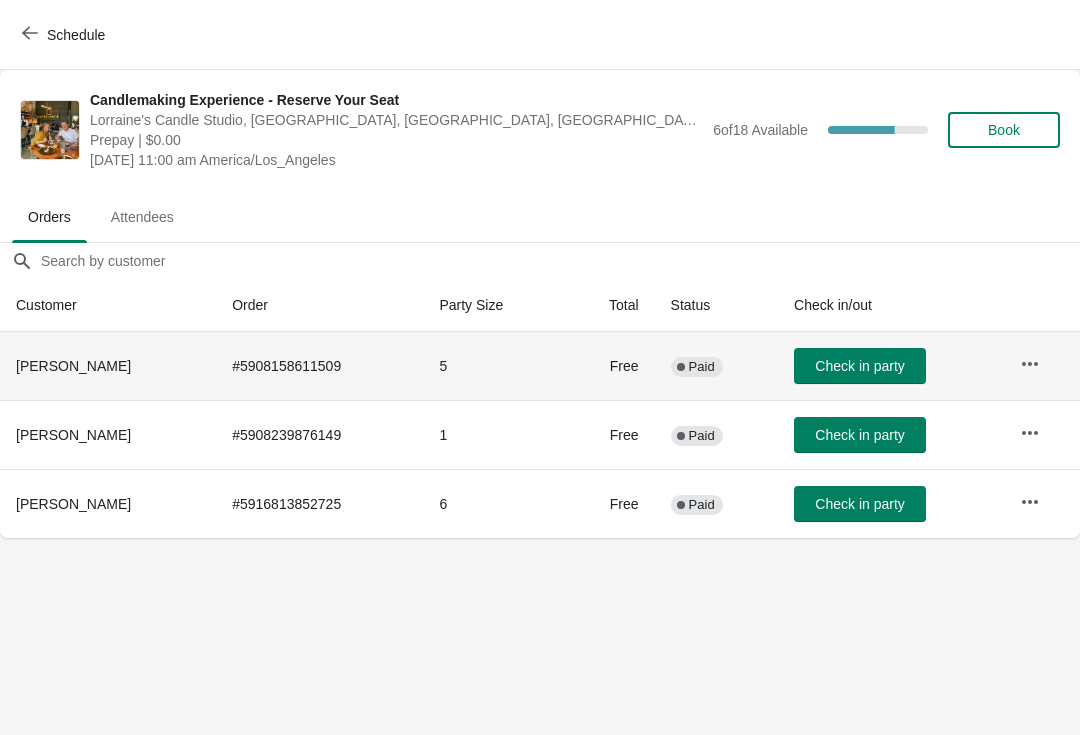 click 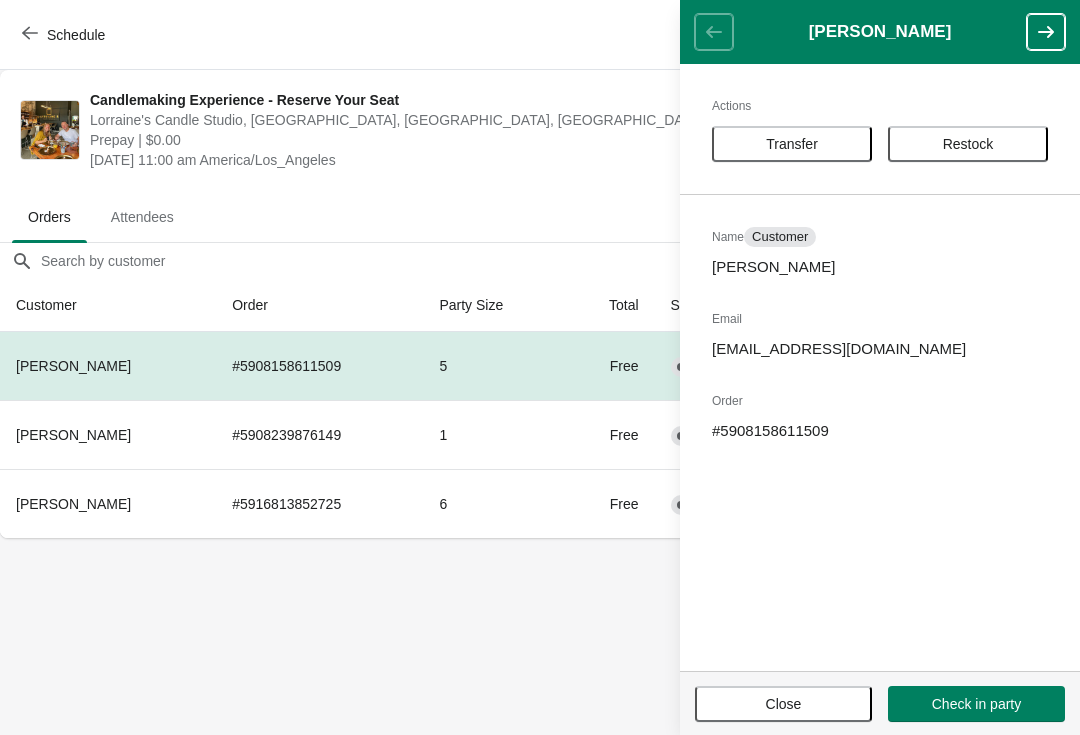 click on "Restock" at bounding box center (968, 144) 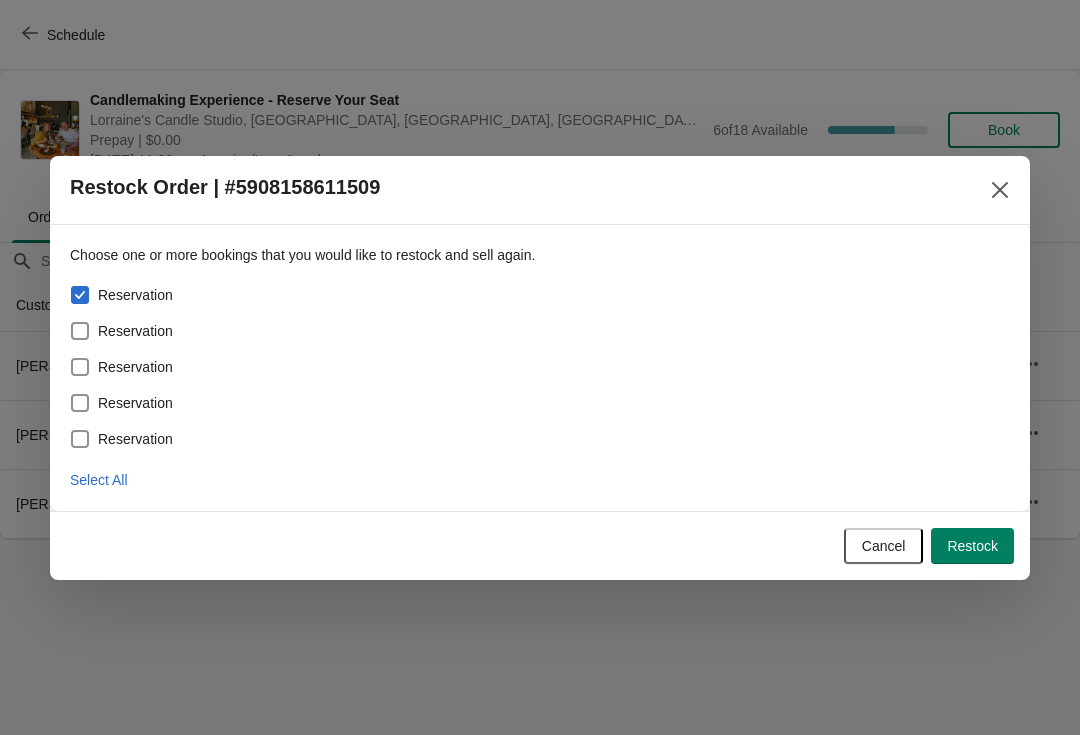 click on "Select All" at bounding box center [99, 480] 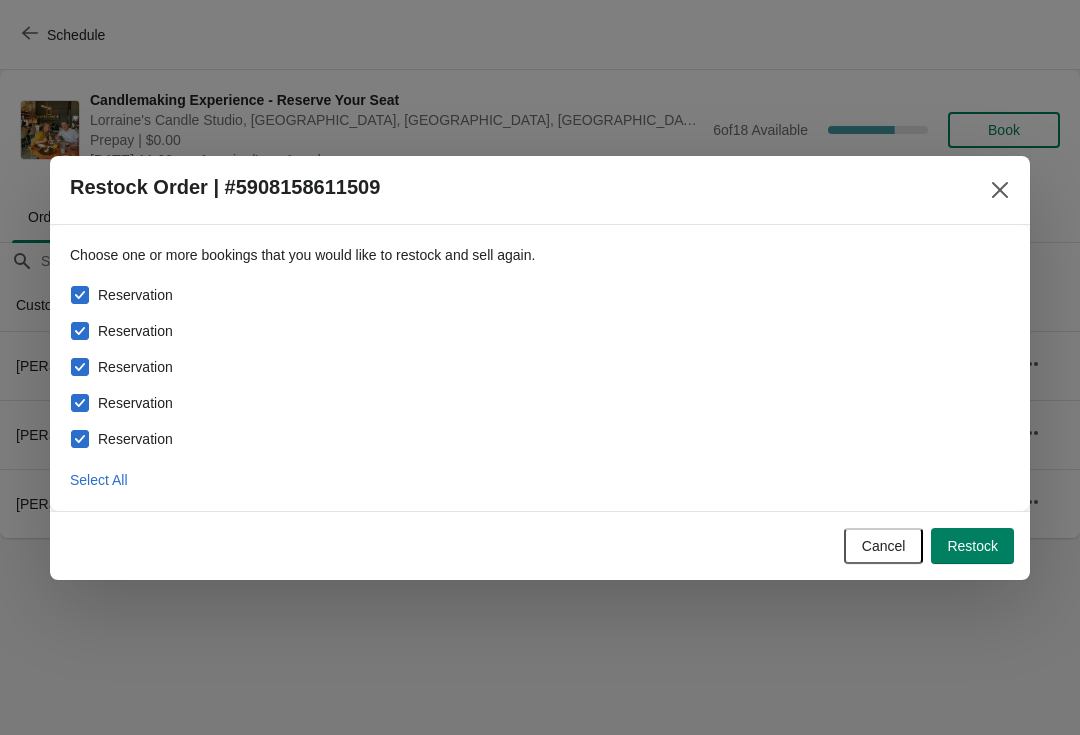 checkbox on "true" 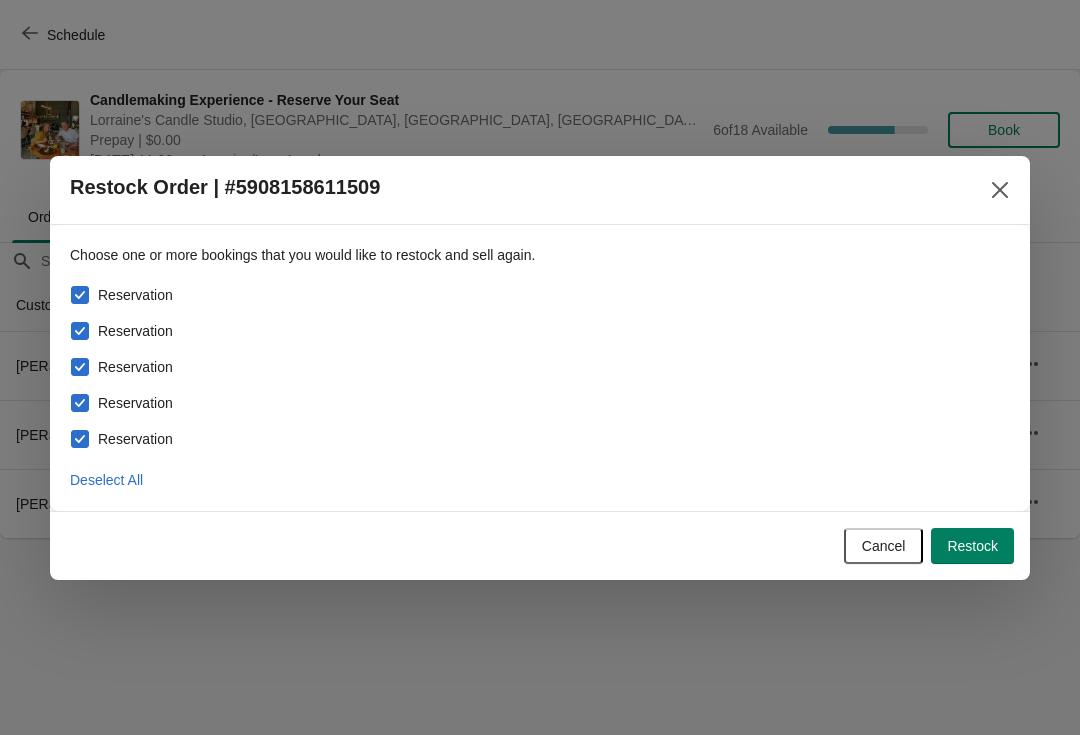 click on "Restock" at bounding box center [972, 546] 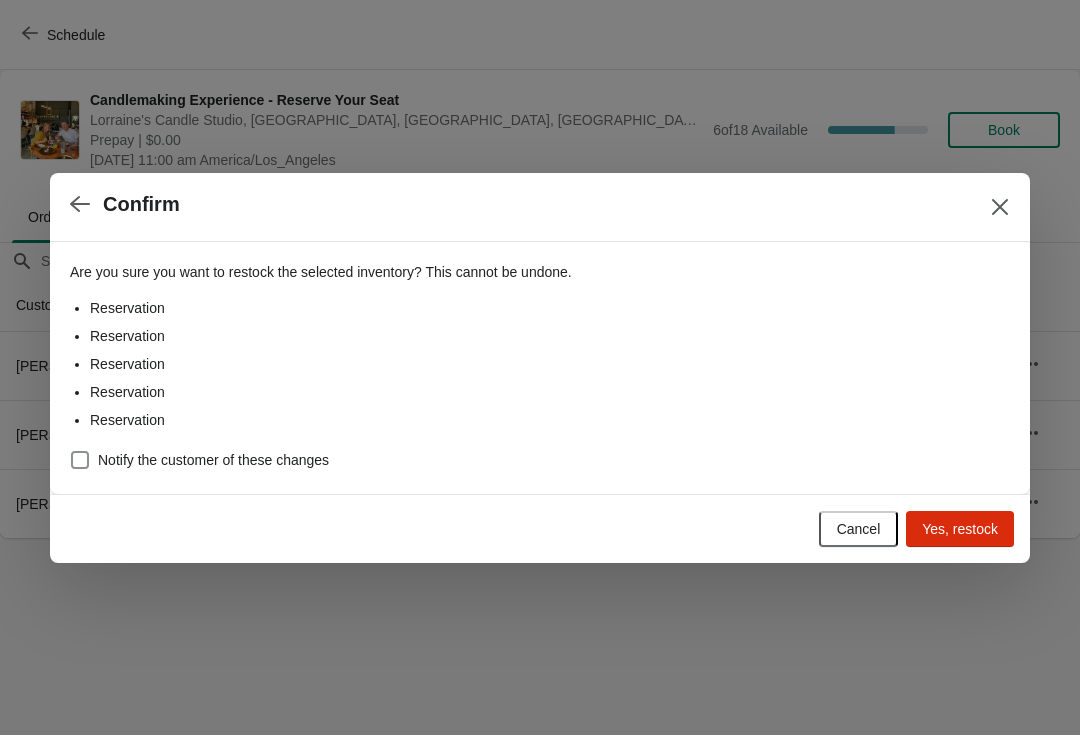 click on "Yes, restock" at bounding box center [960, 529] 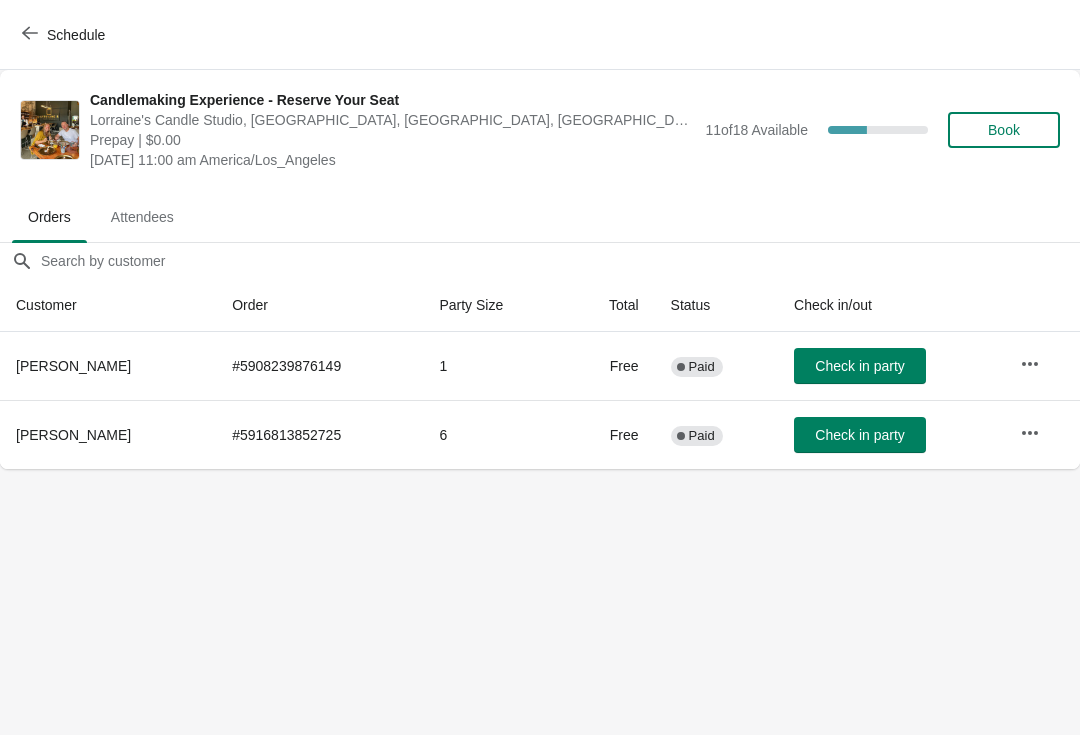 click at bounding box center (1030, 364) 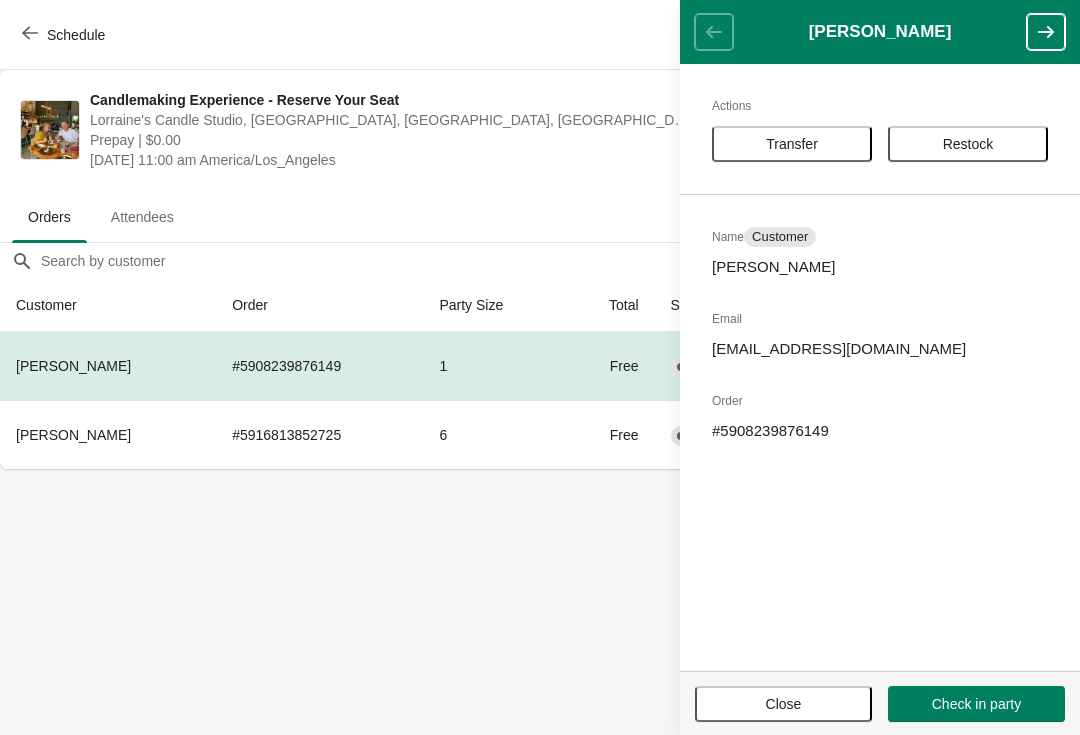 click on "Restock" at bounding box center (968, 144) 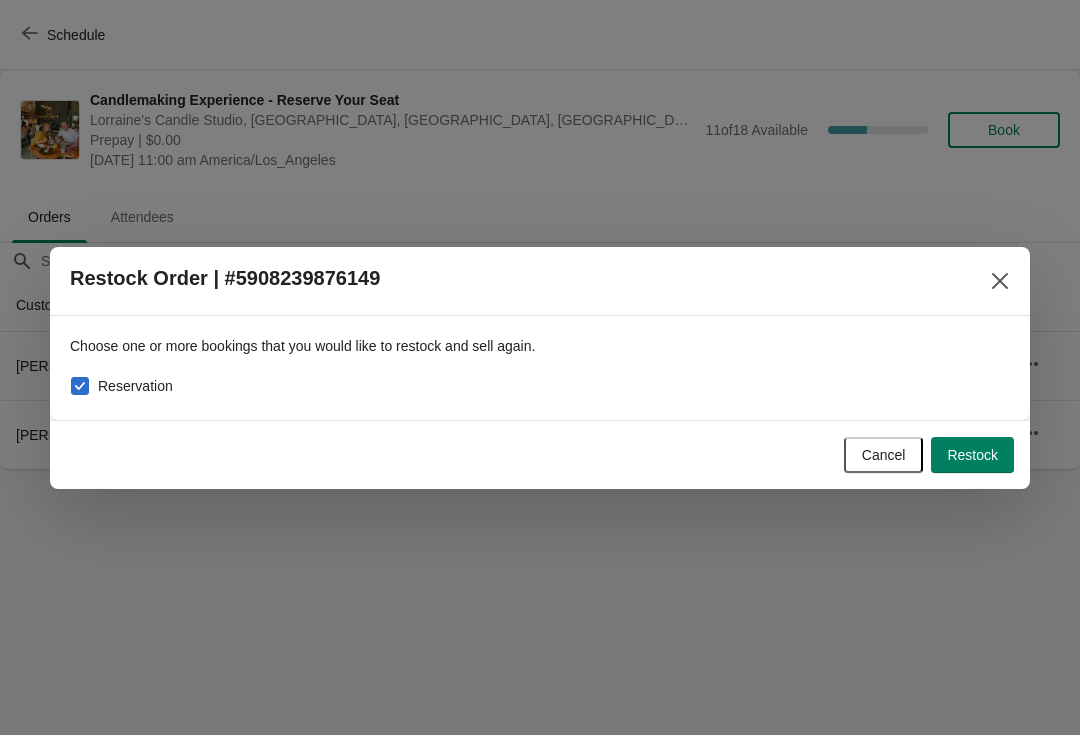 click on "Restock" at bounding box center (972, 455) 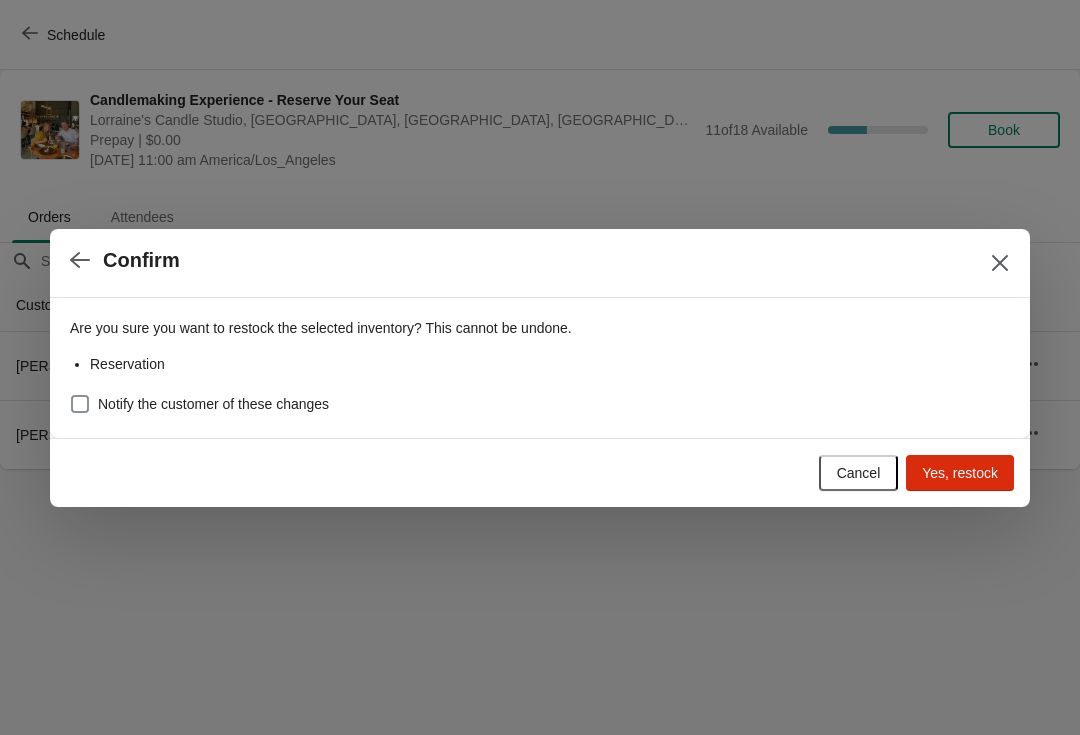 click on "Yes, restock" at bounding box center [960, 473] 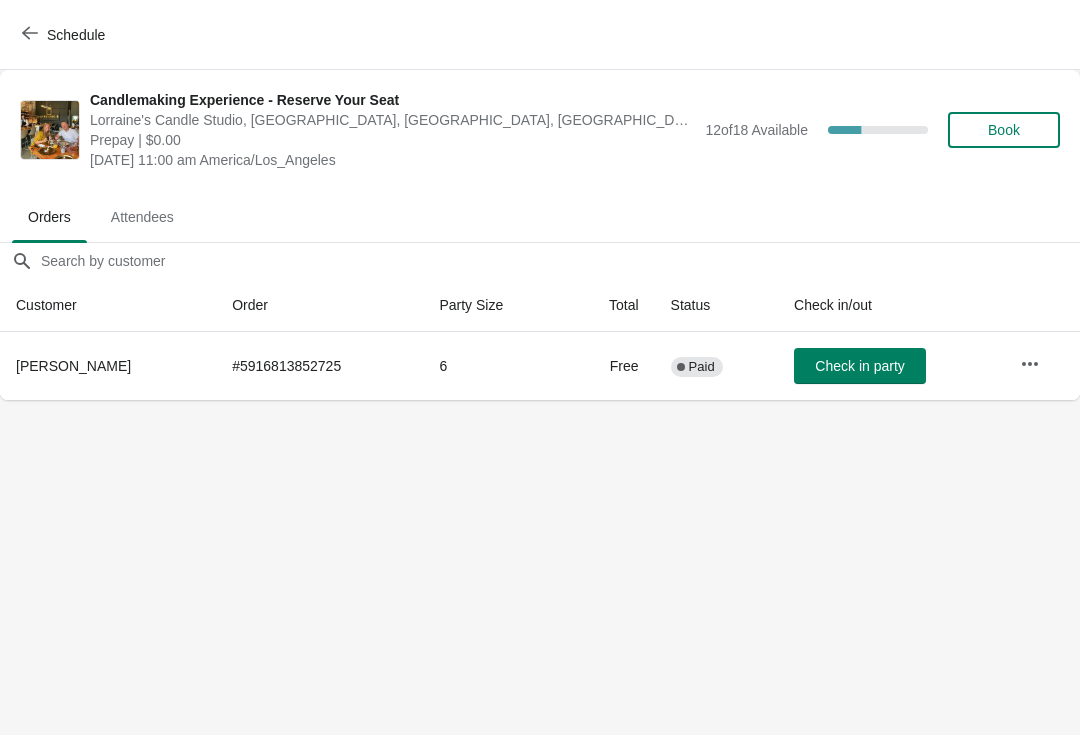 click on "Heidy Freund" at bounding box center (73, 366) 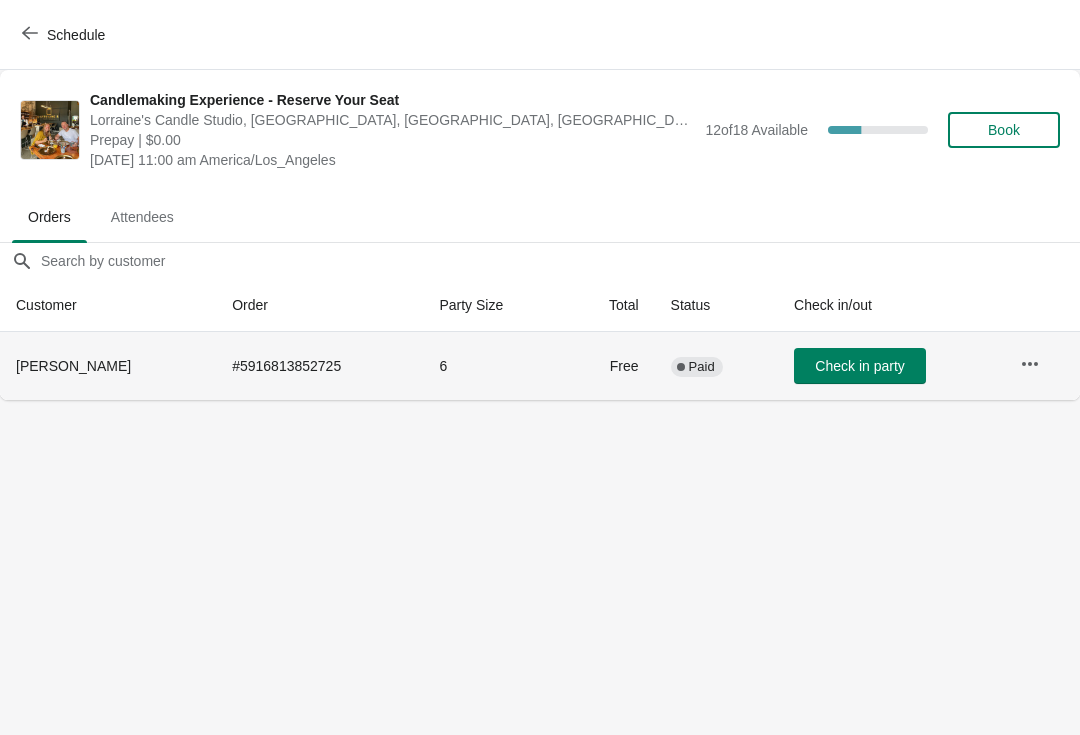 click at bounding box center [1030, 364] 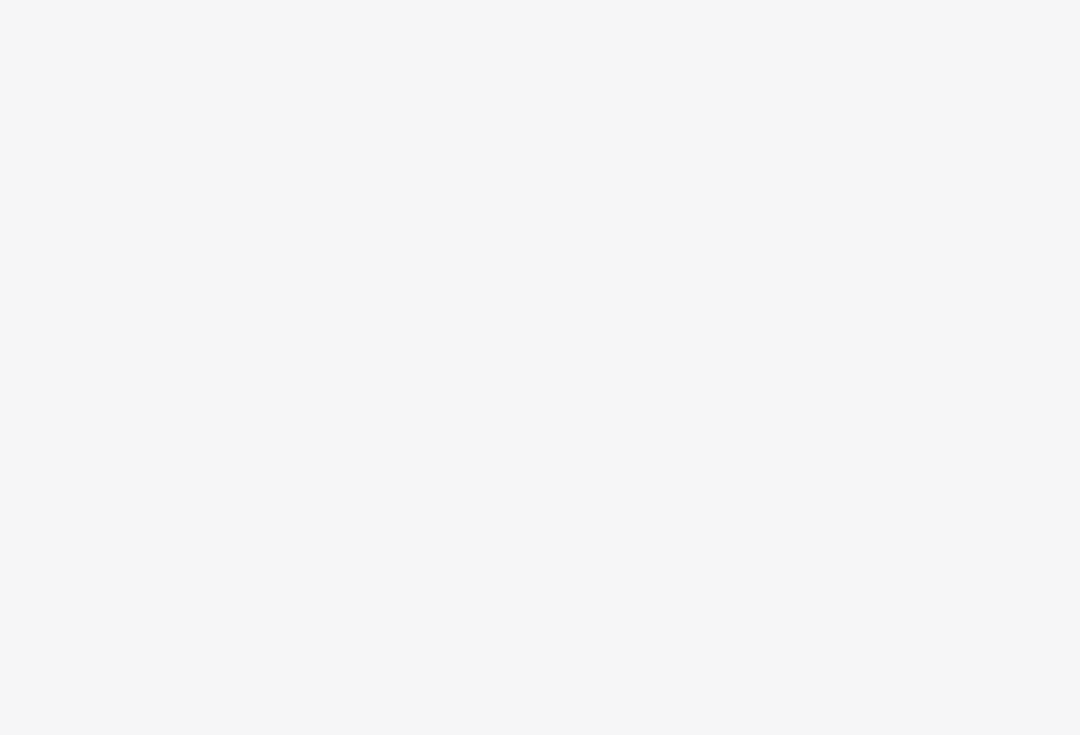 scroll, scrollTop: 0, scrollLeft: 0, axis: both 